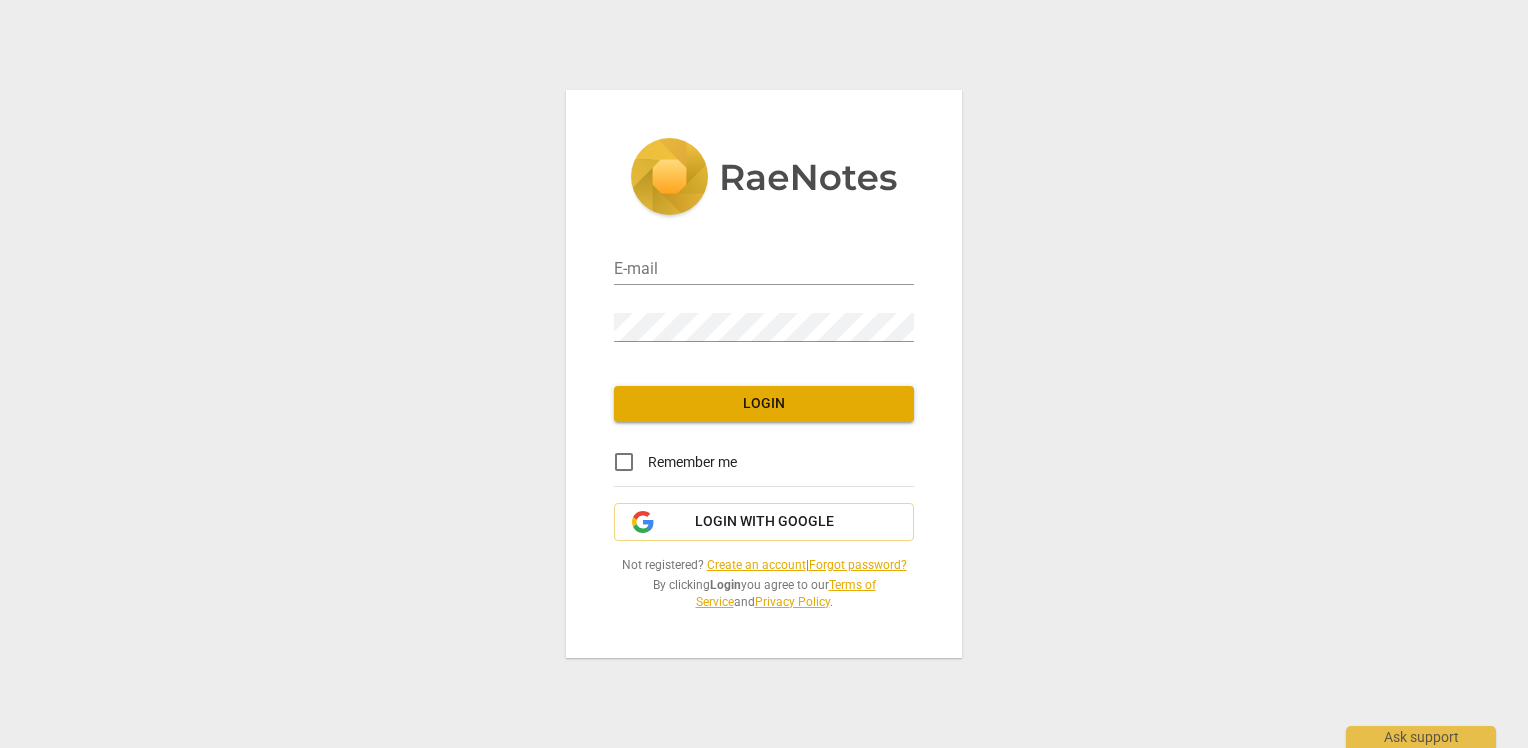 scroll, scrollTop: 0, scrollLeft: 0, axis: both 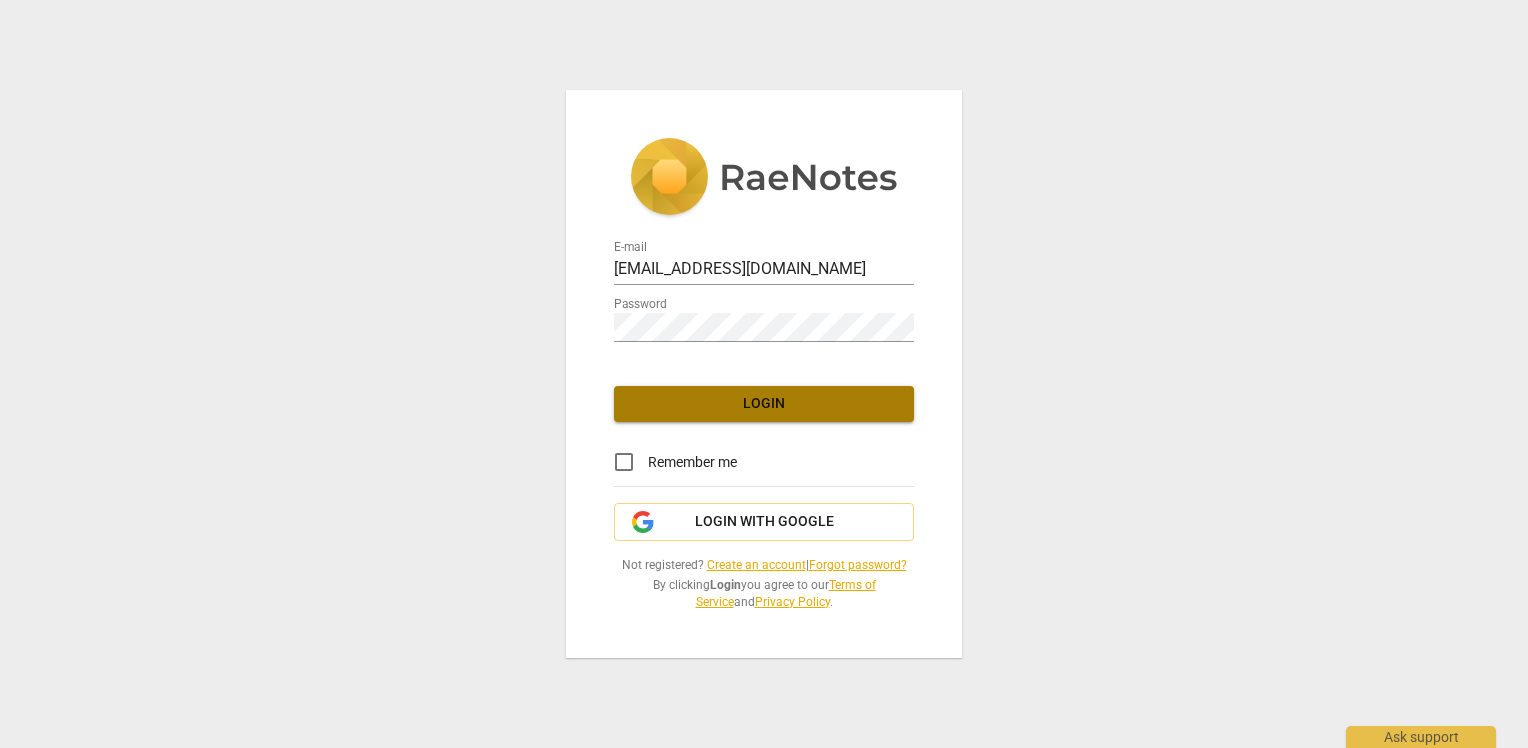 click on "Login" at bounding box center [764, 404] 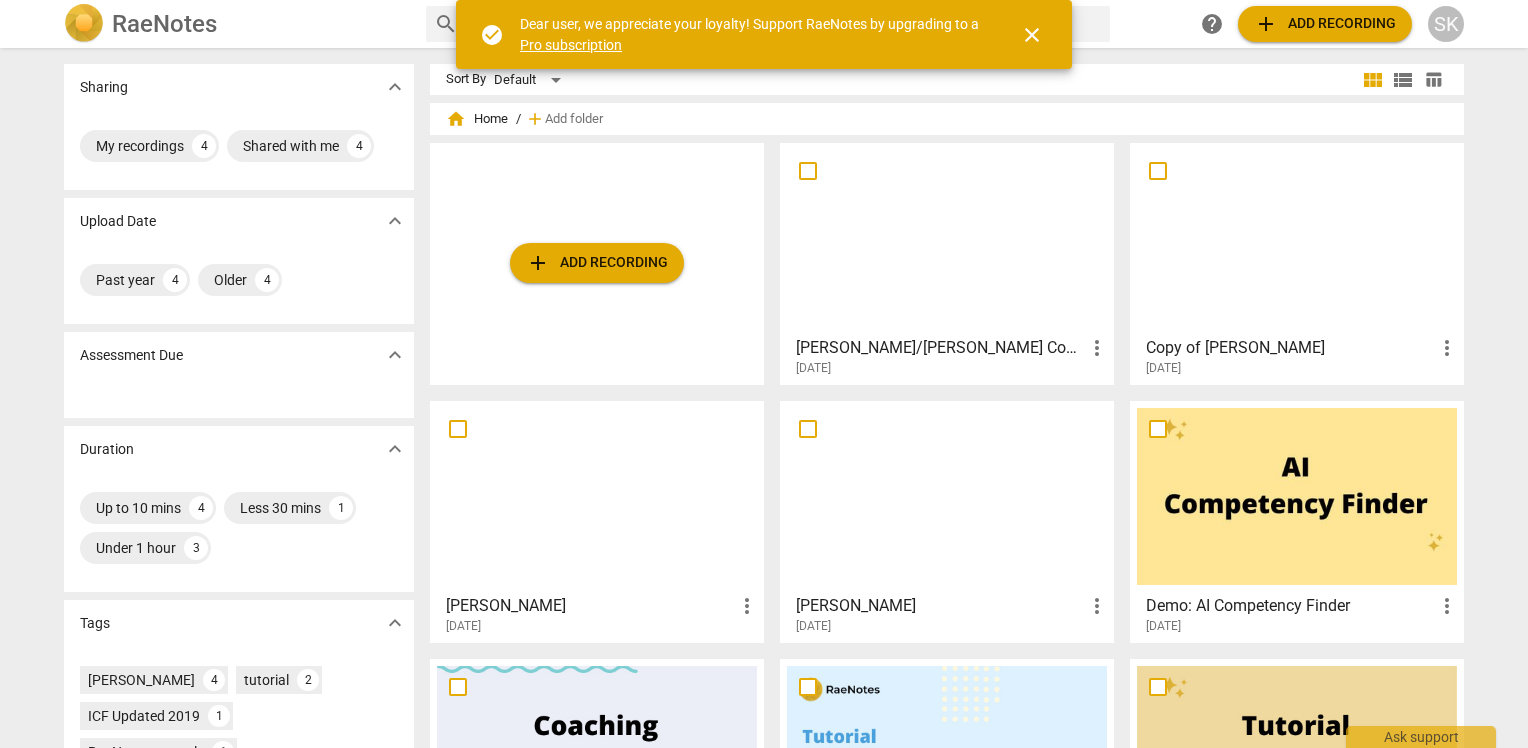 click on "add   Add recording" at bounding box center [597, 263] 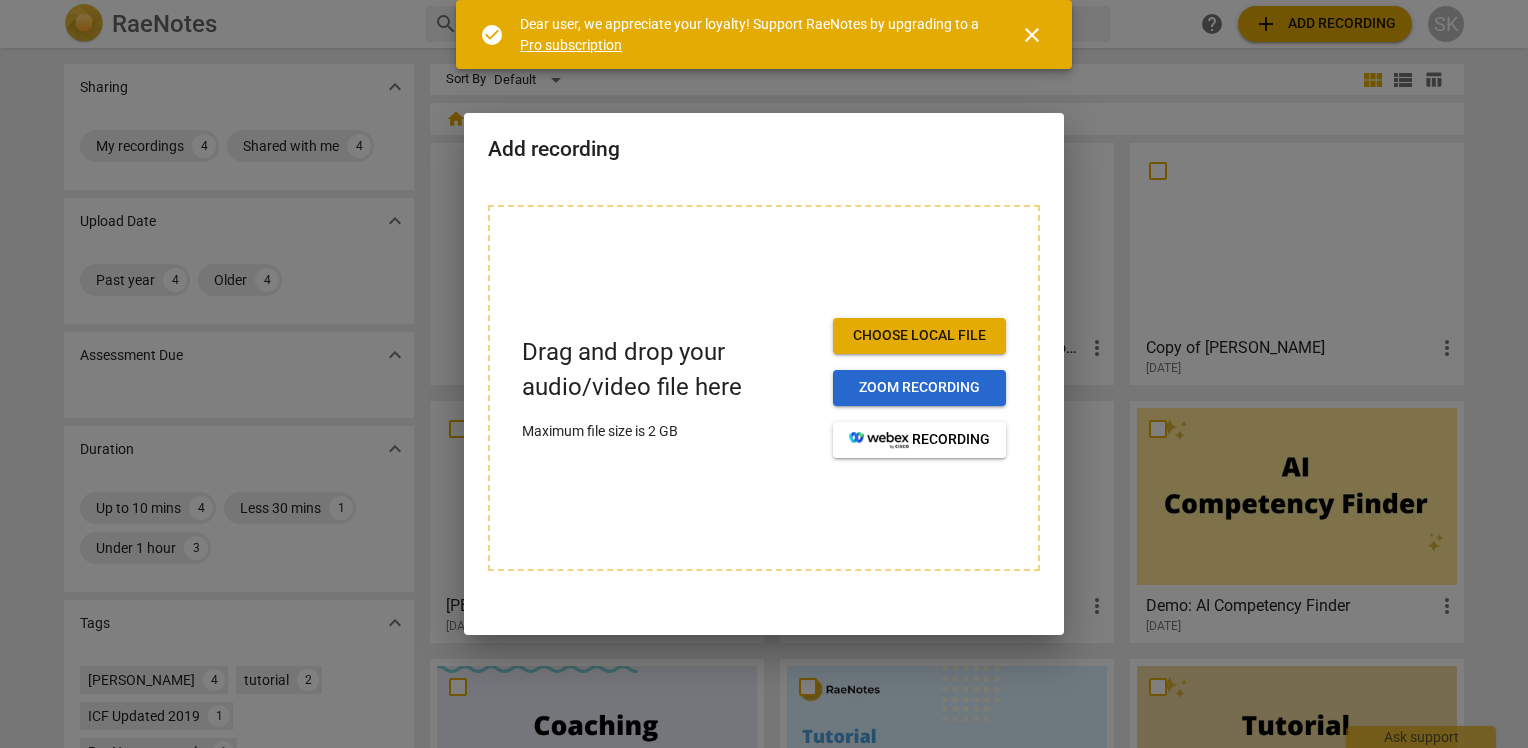 click on "Zoom recording" at bounding box center [919, 388] 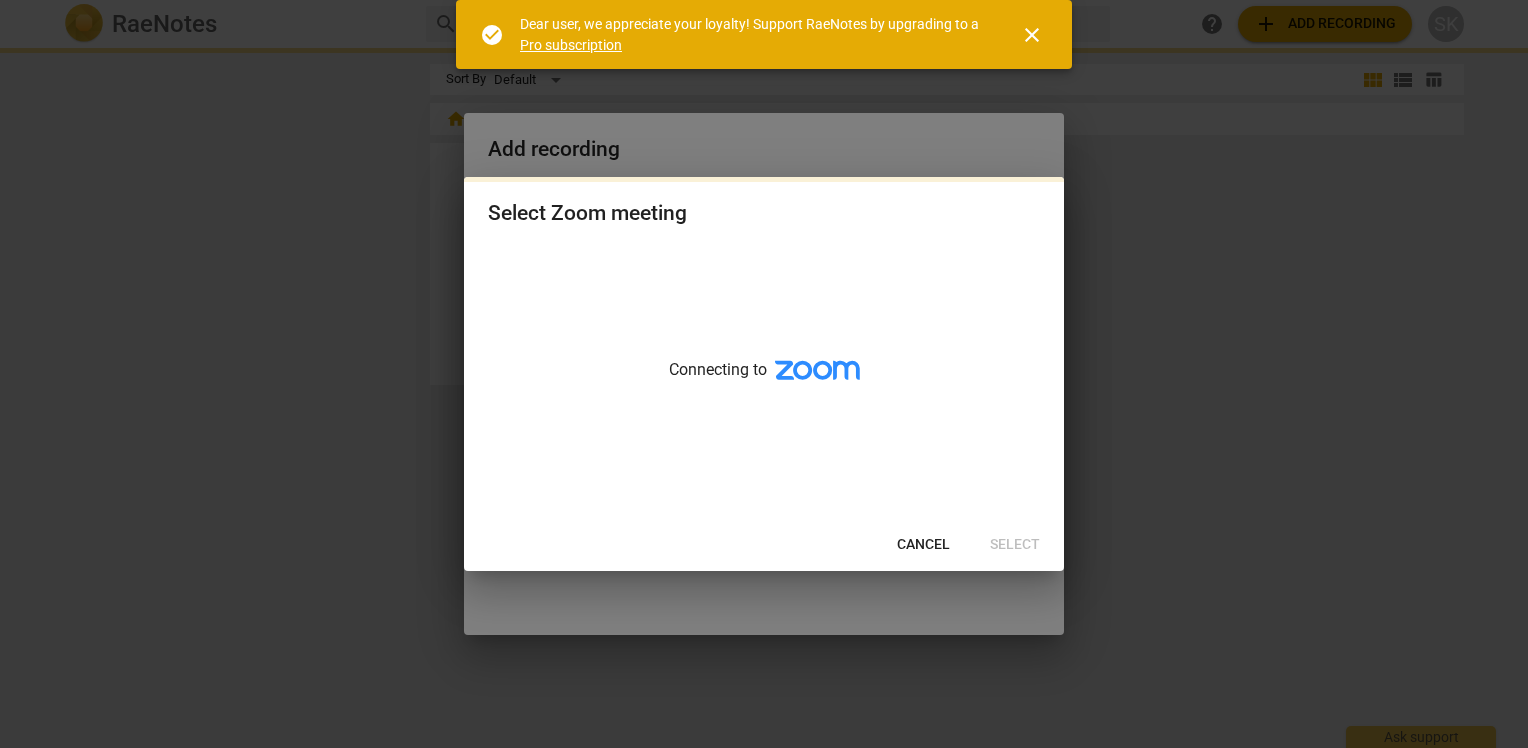 scroll, scrollTop: 0, scrollLeft: 0, axis: both 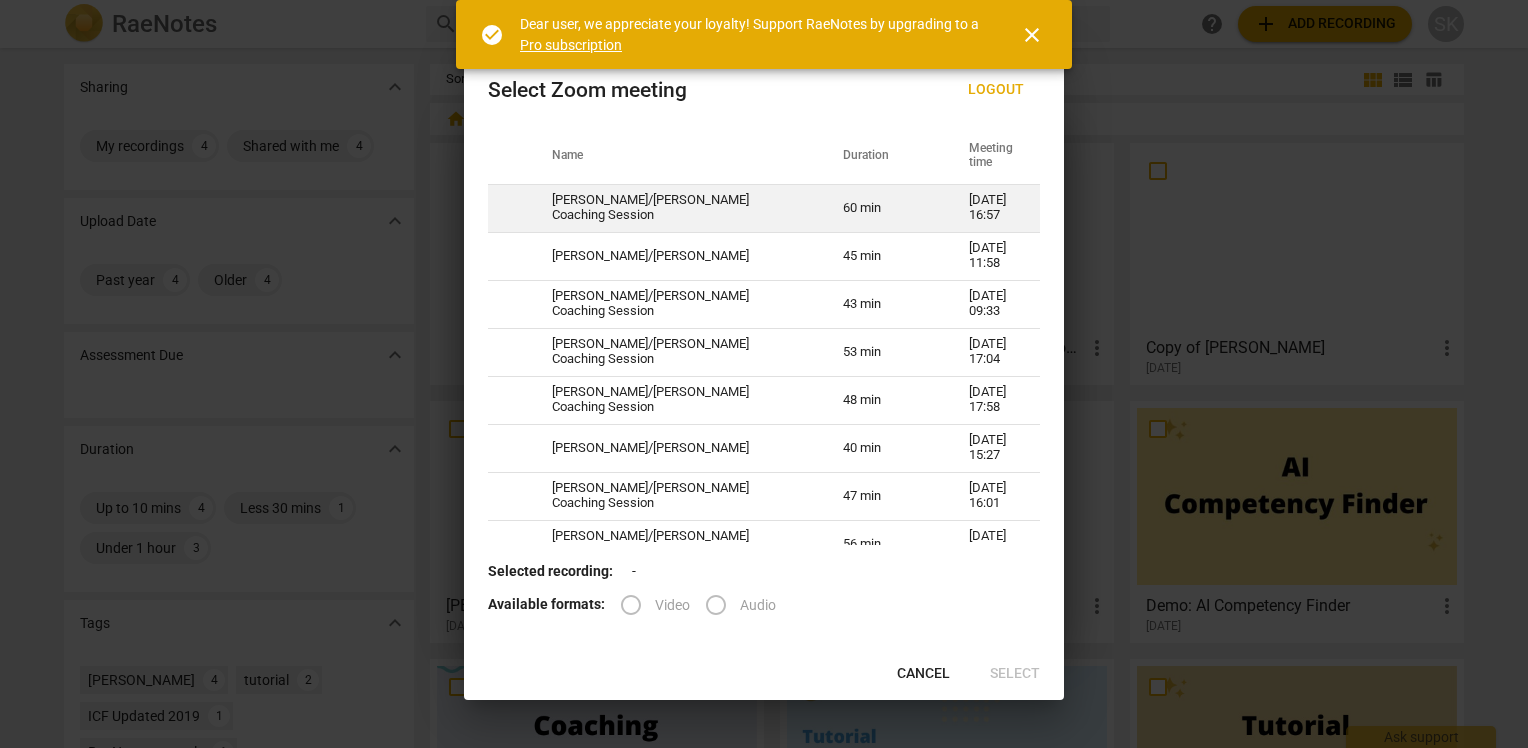 click on "Mindy/Stacey Coaching Session" at bounding box center [673, 208] 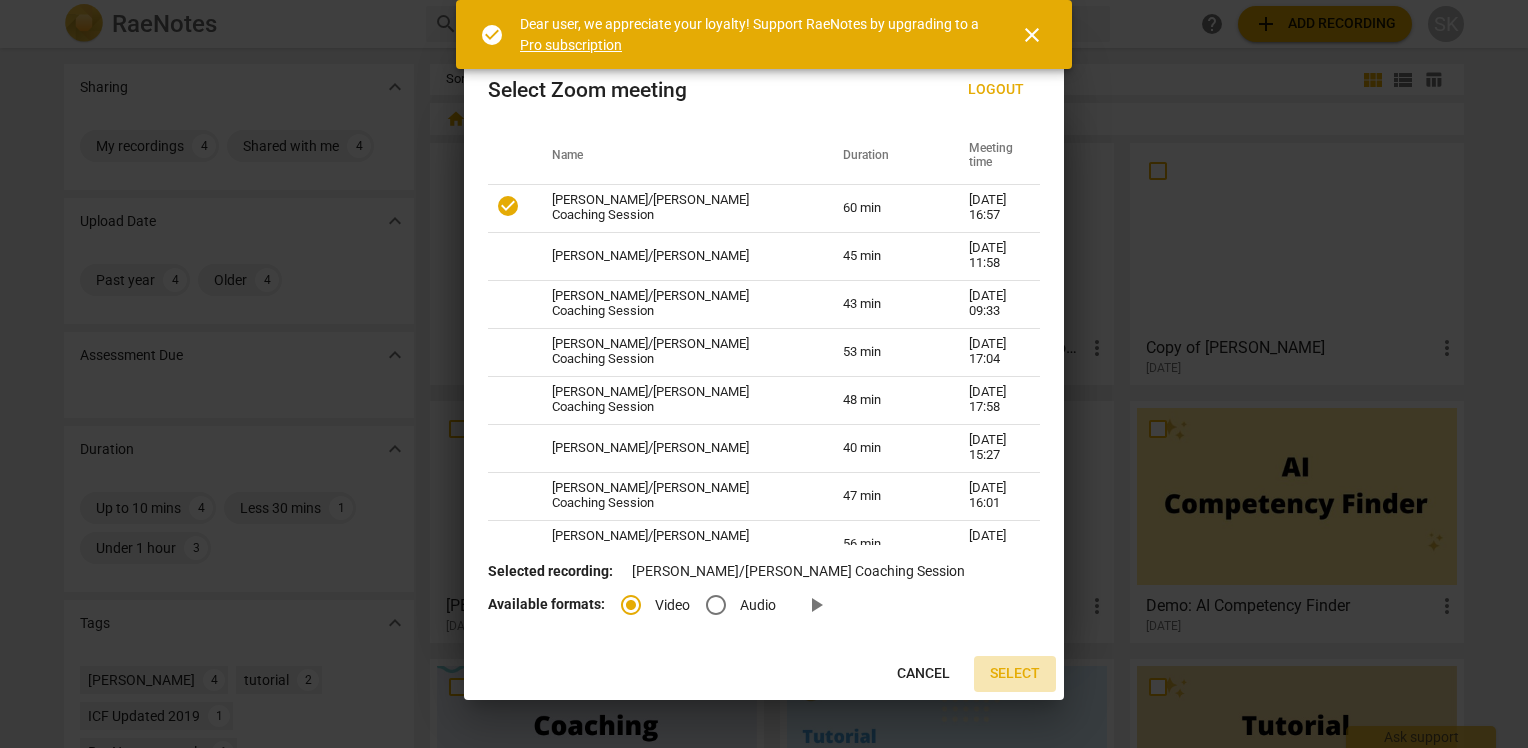 click on "Select" at bounding box center [1015, 674] 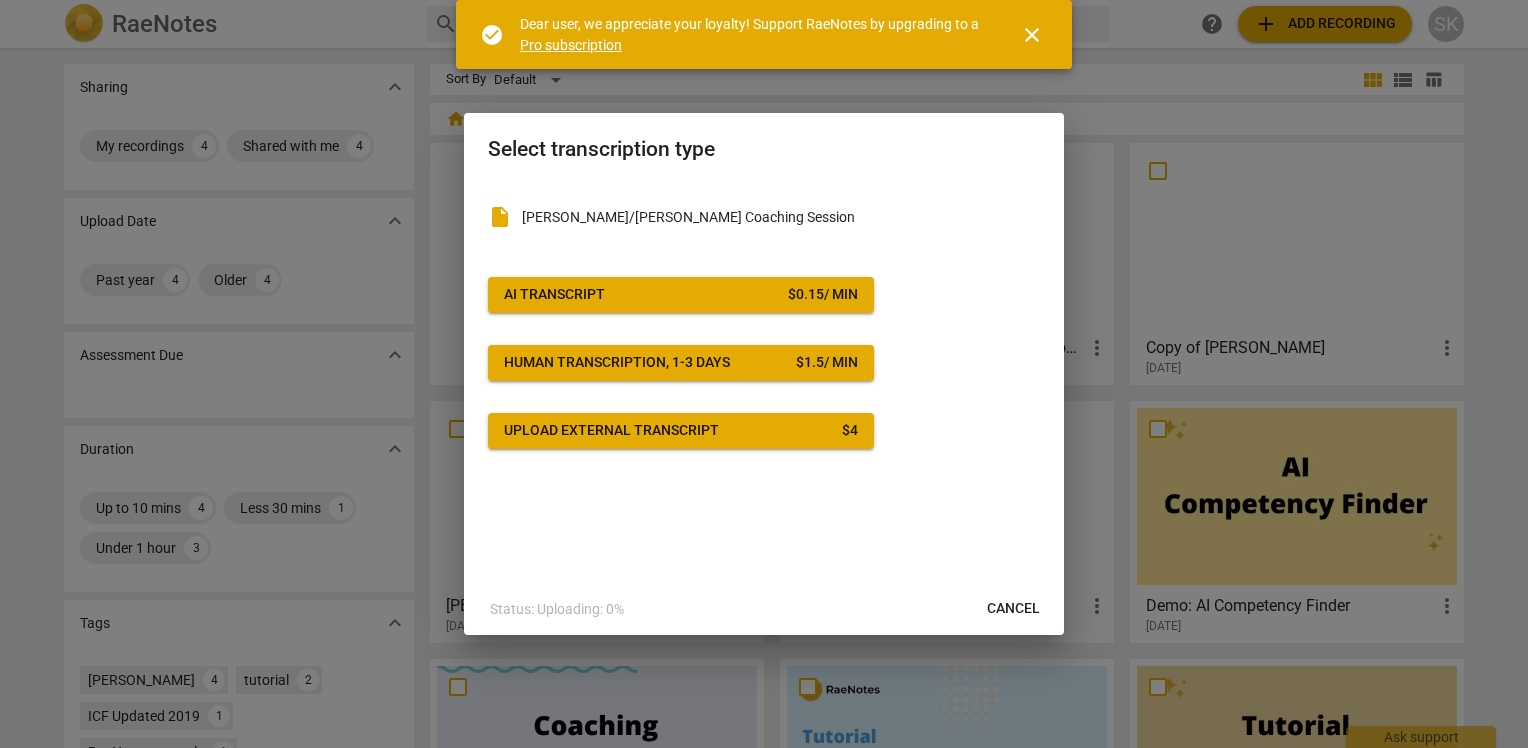 click on "Upload external transcript" at bounding box center (611, 431) 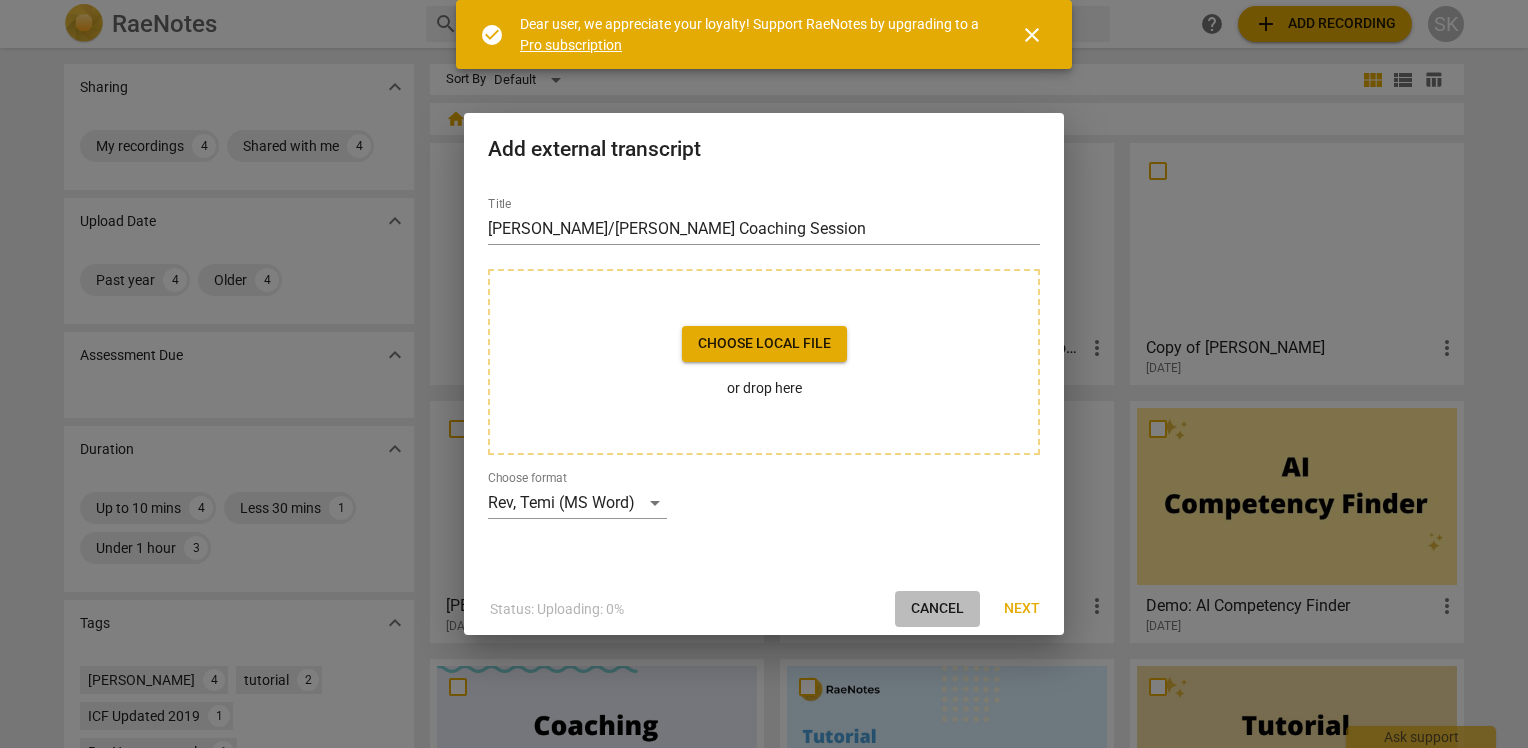 click on "Cancel" at bounding box center (937, 609) 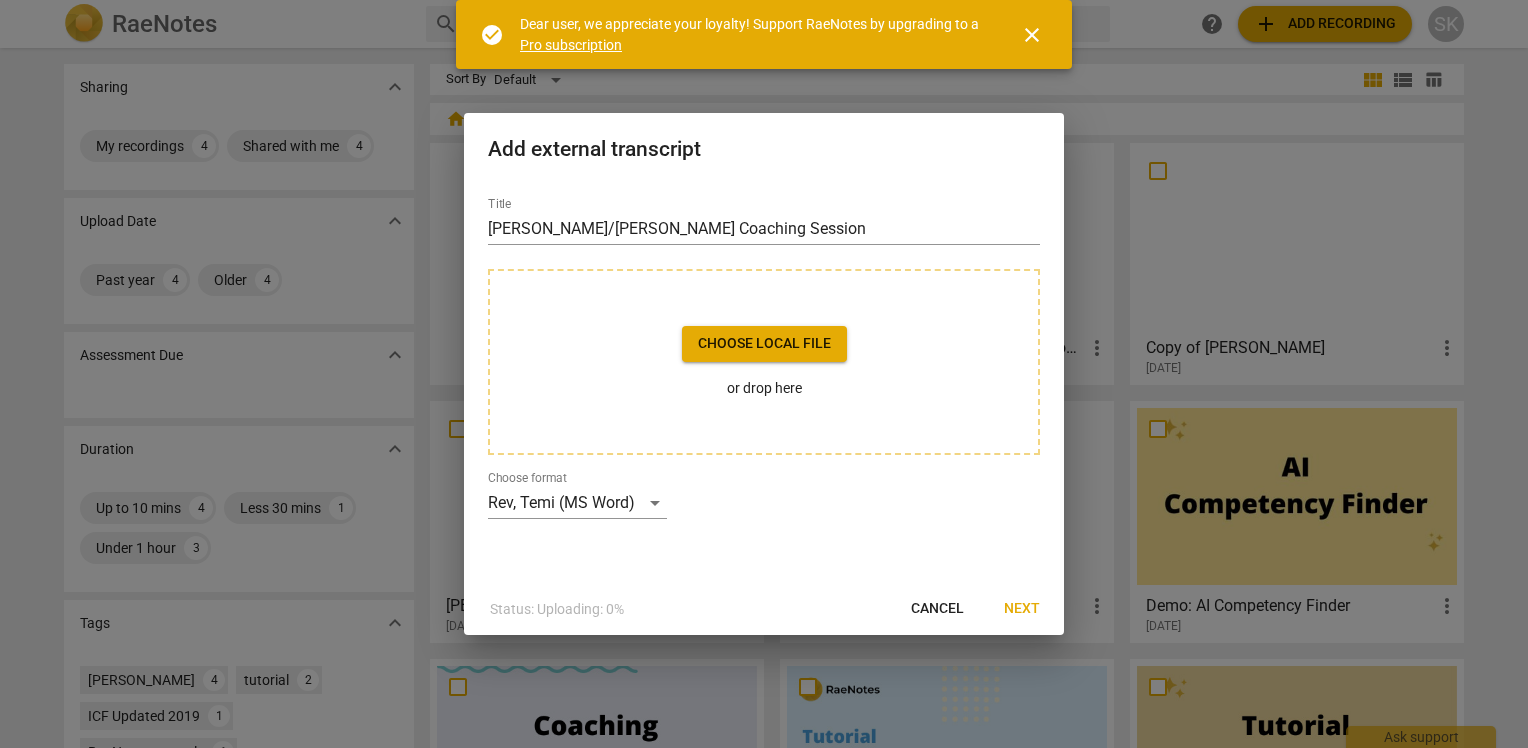click at bounding box center [764, 374] 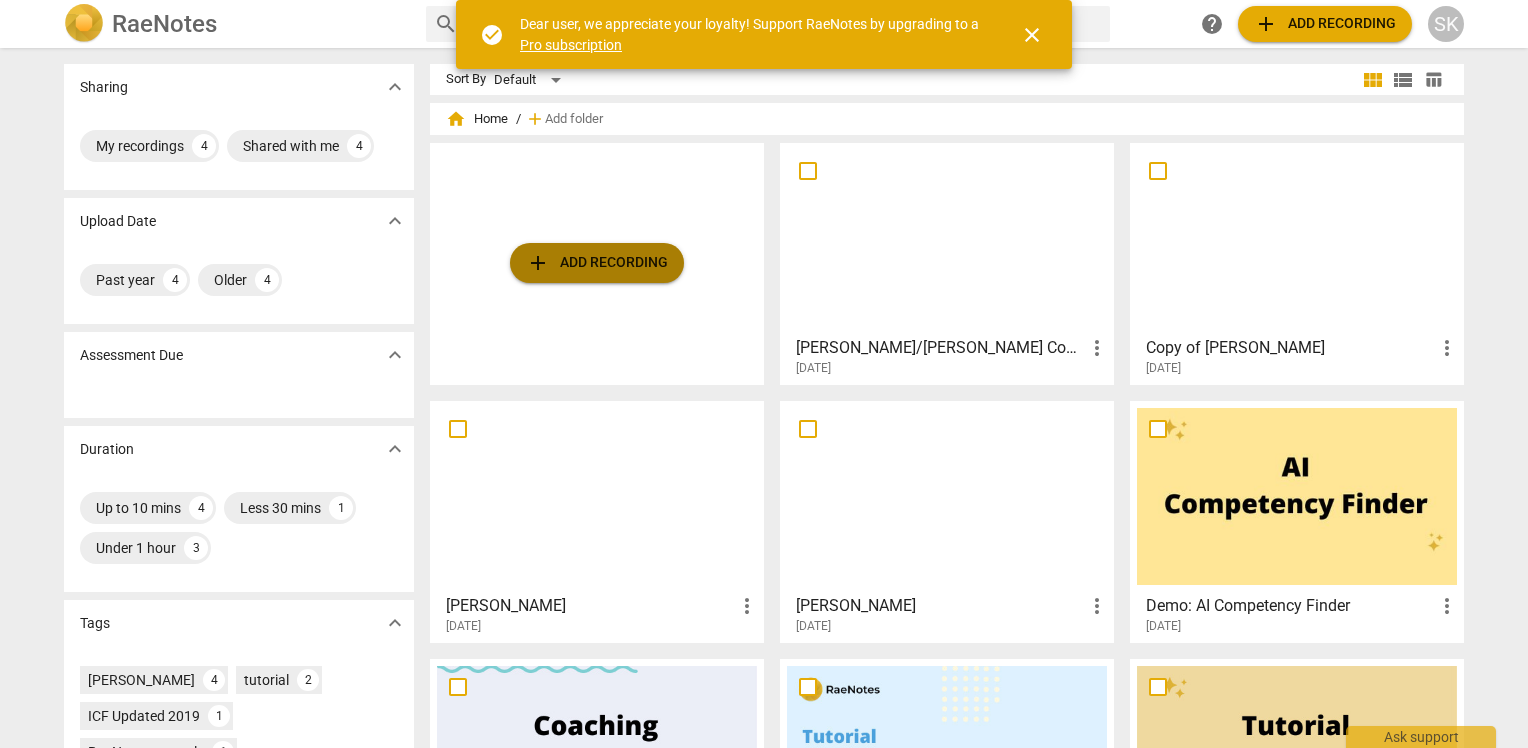 click on "add   Add recording" at bounding box center [597, 263] 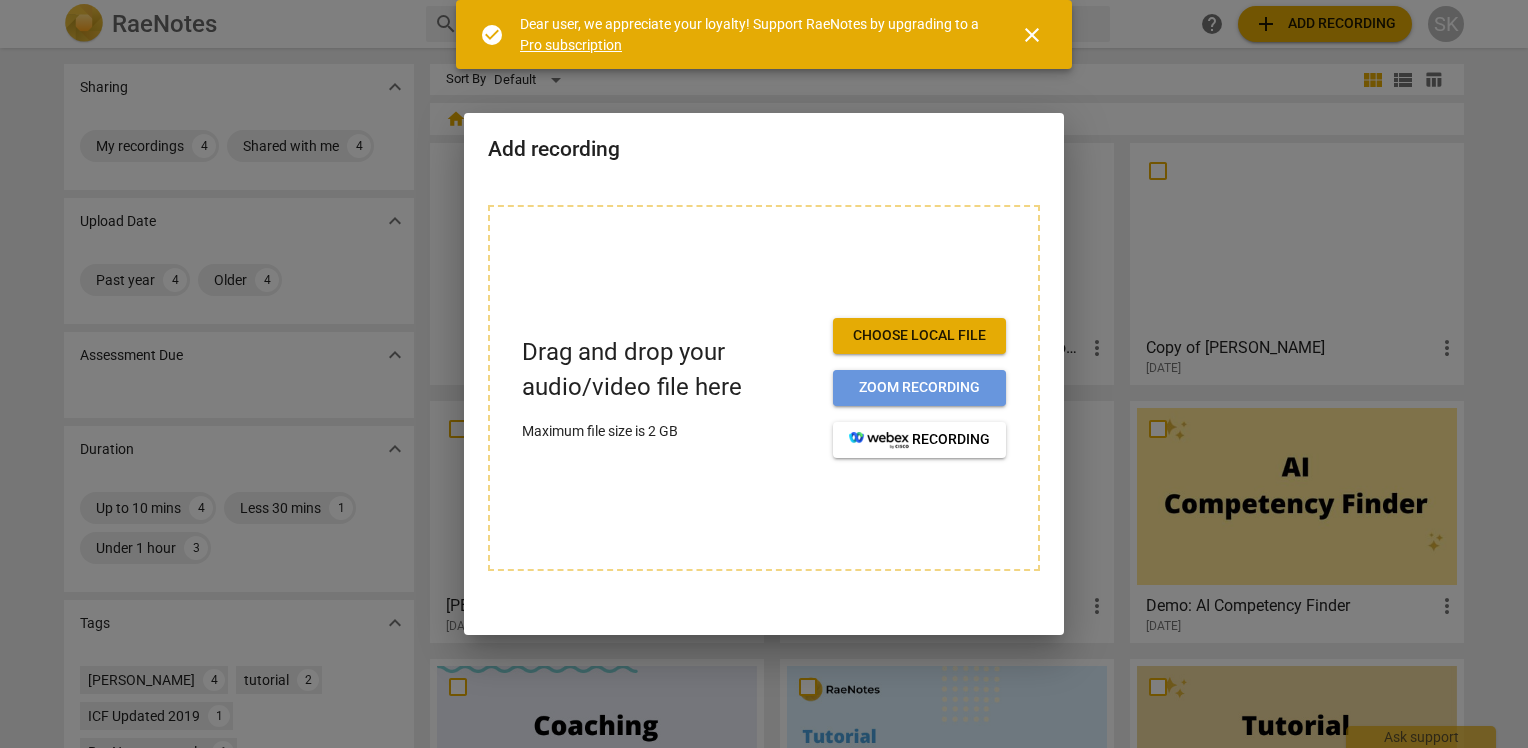 click on "Zoom recording" at bounding box center (919, 388) 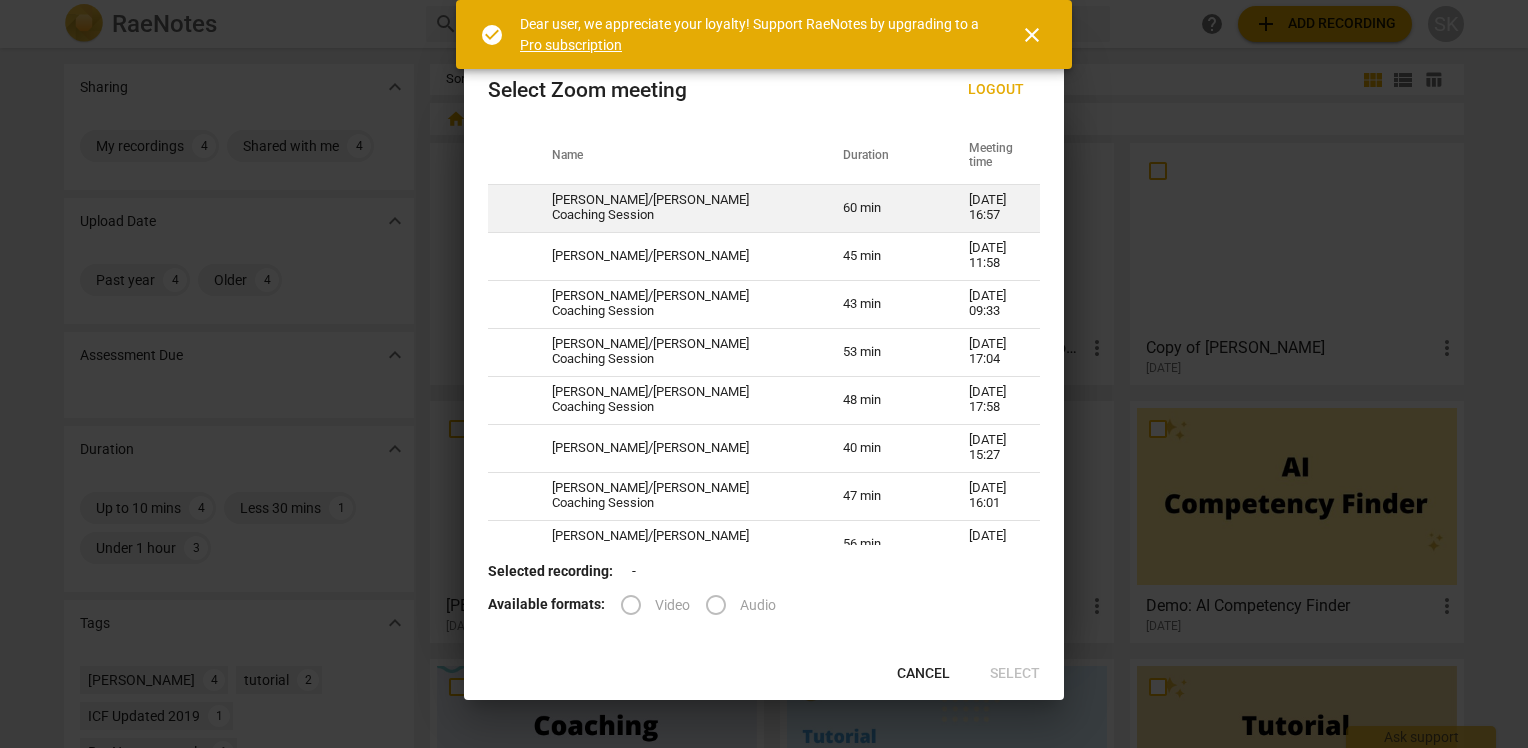 click on "Mindy/Stacey Coaching Session" at bounding box center (673, 208) 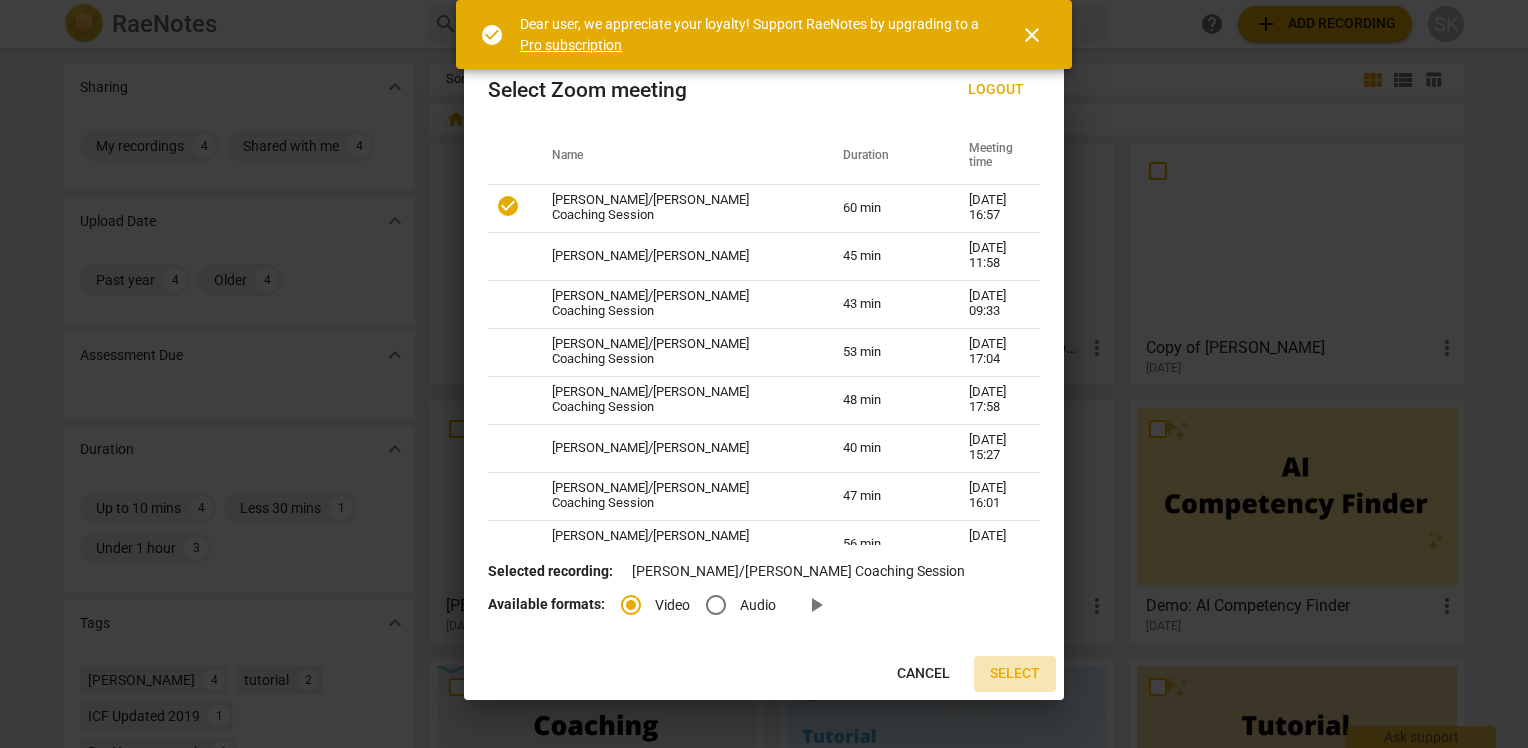 click on "Select" at bounding box center [1015, 674] 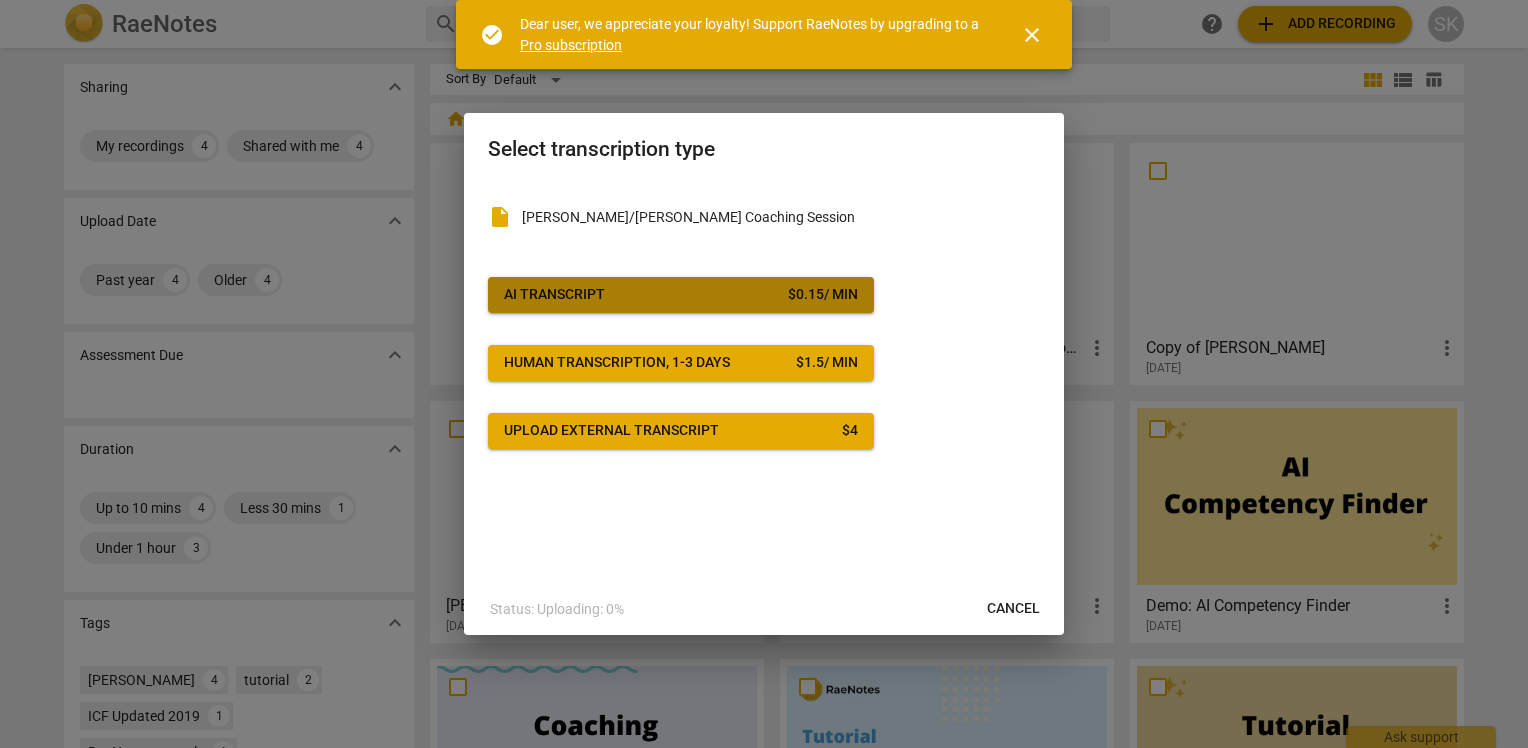 click on "$ 0.15  / min" at bounding box center [823, 295] 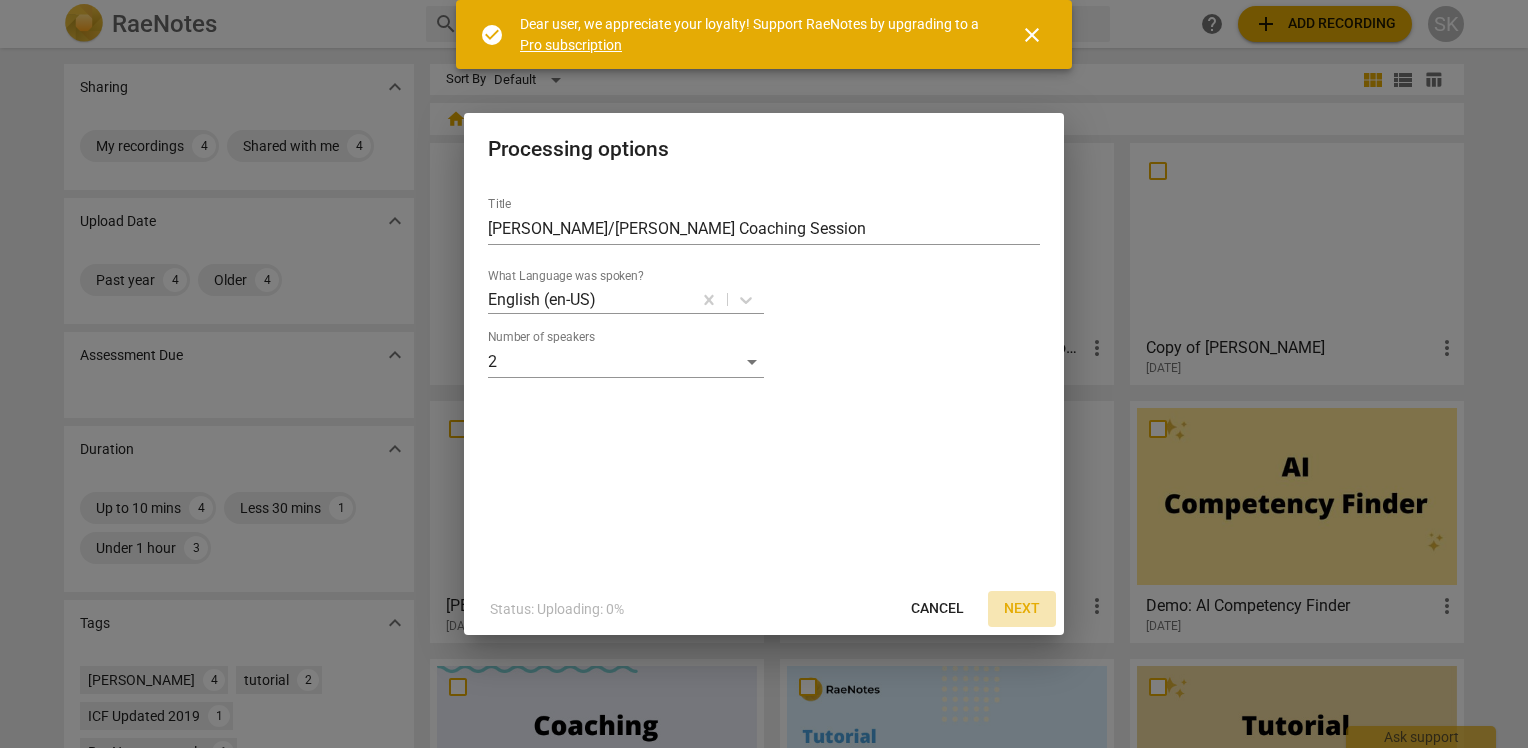 click on "Next" at bounding box center [1022, 609] 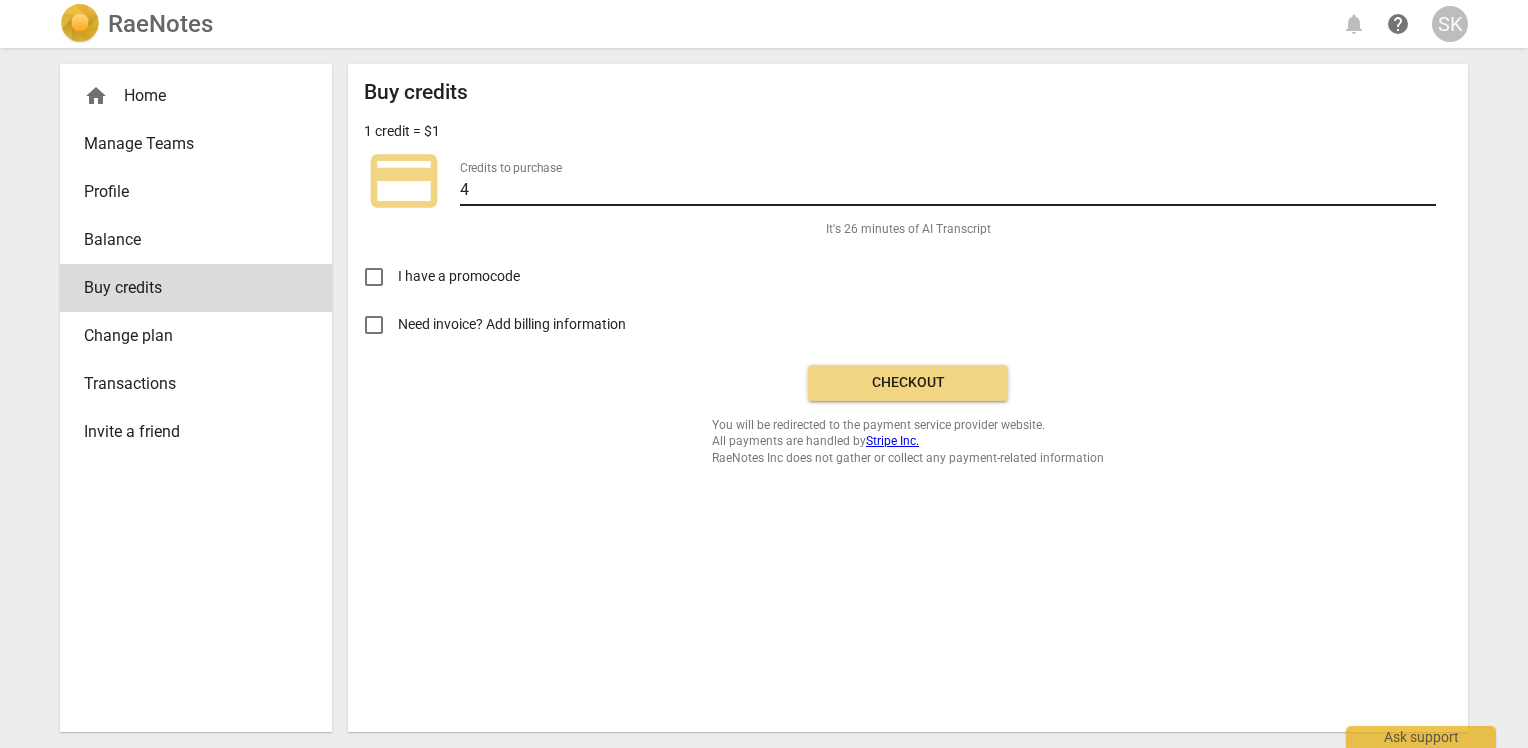 click on "4" at bounding box center [948, 191] 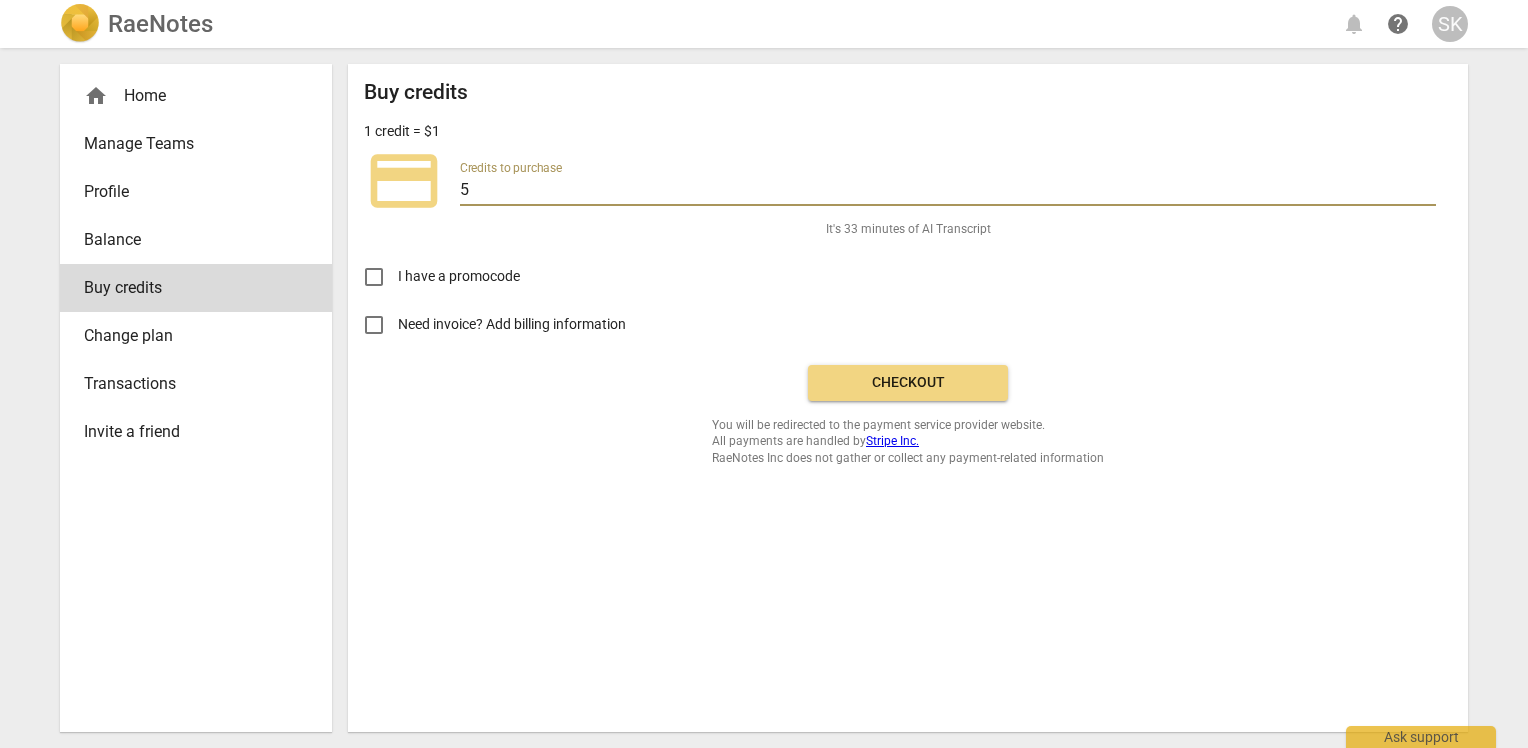 click on "5" at bounding box center (948, 191) 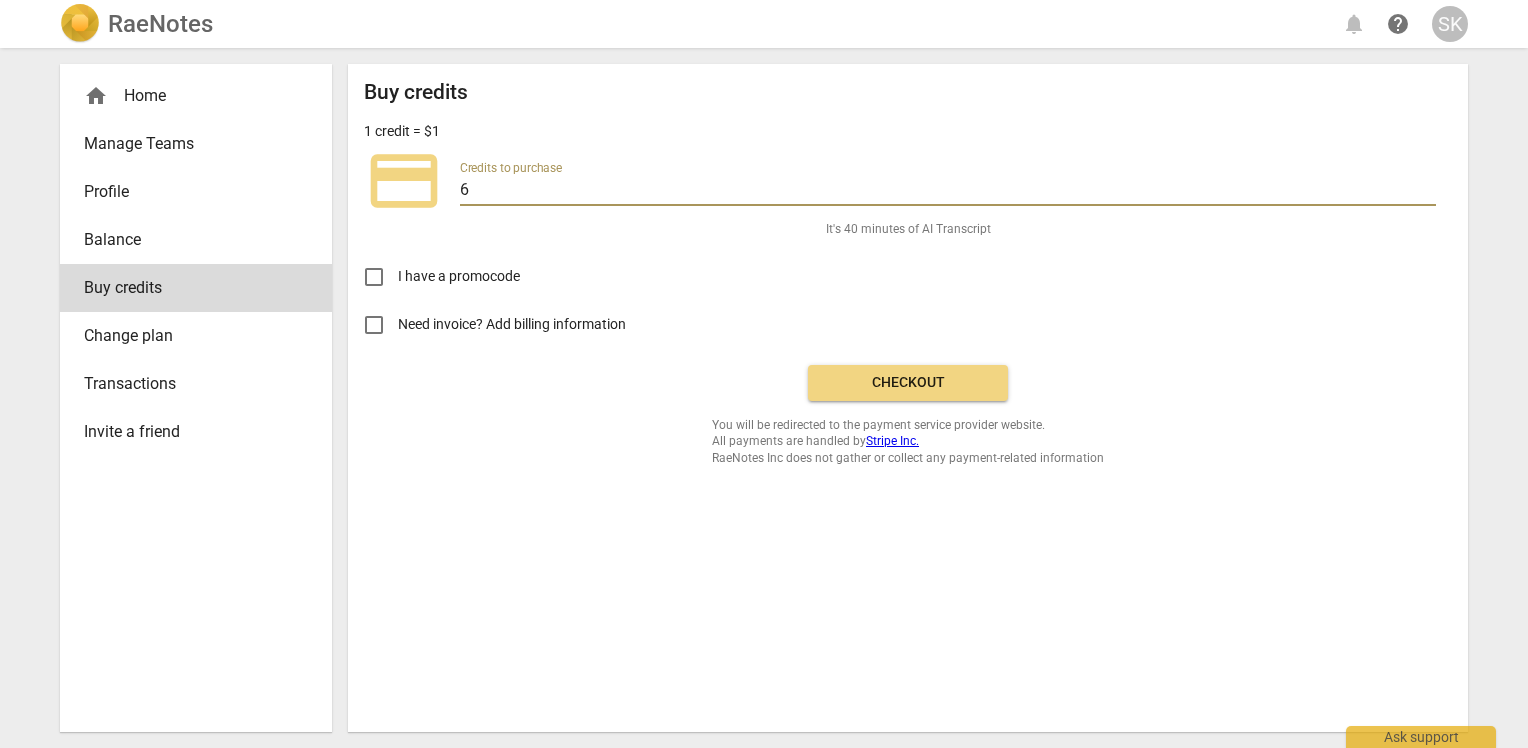 click on "6" at bounding box center (948, 191) 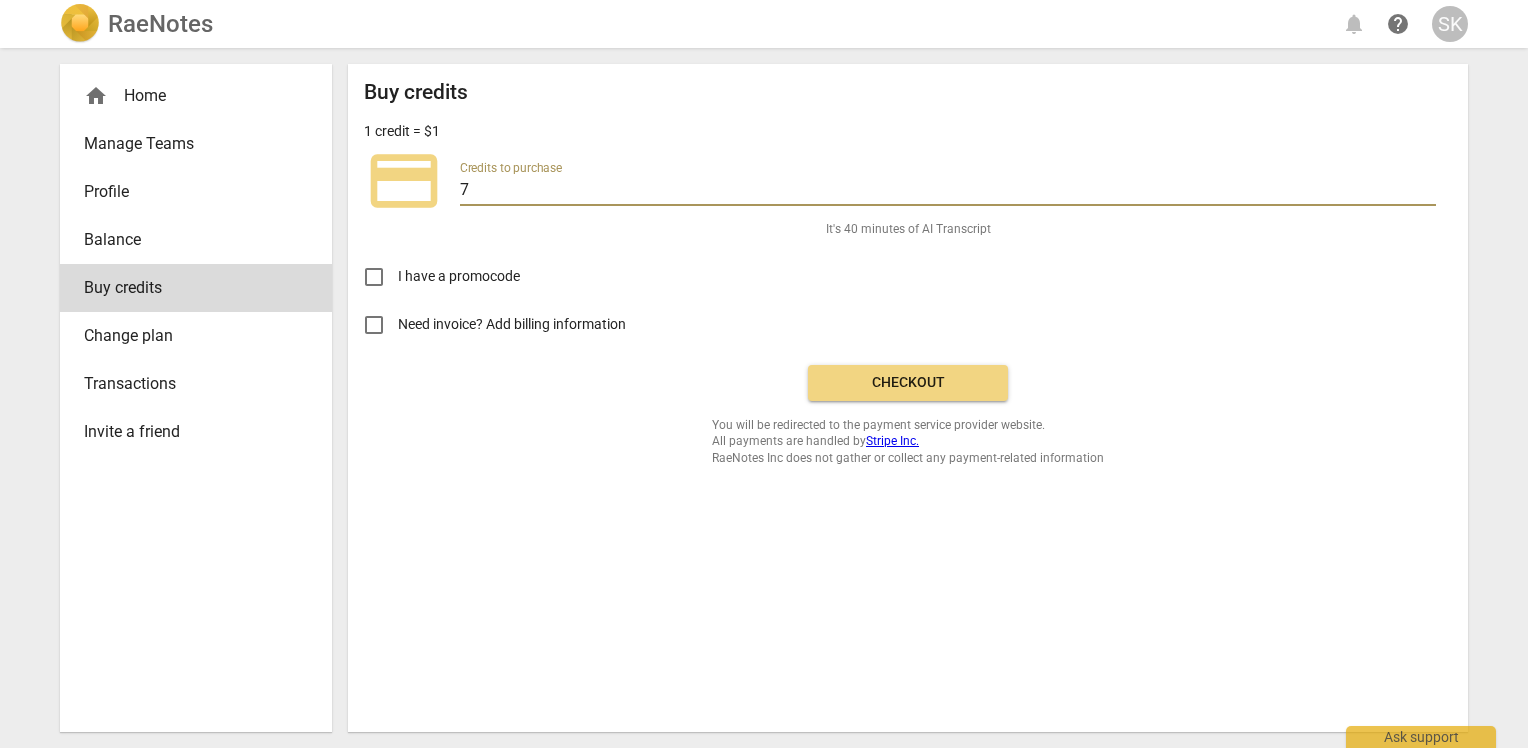 click on "7" at bounding box center [948, 191] 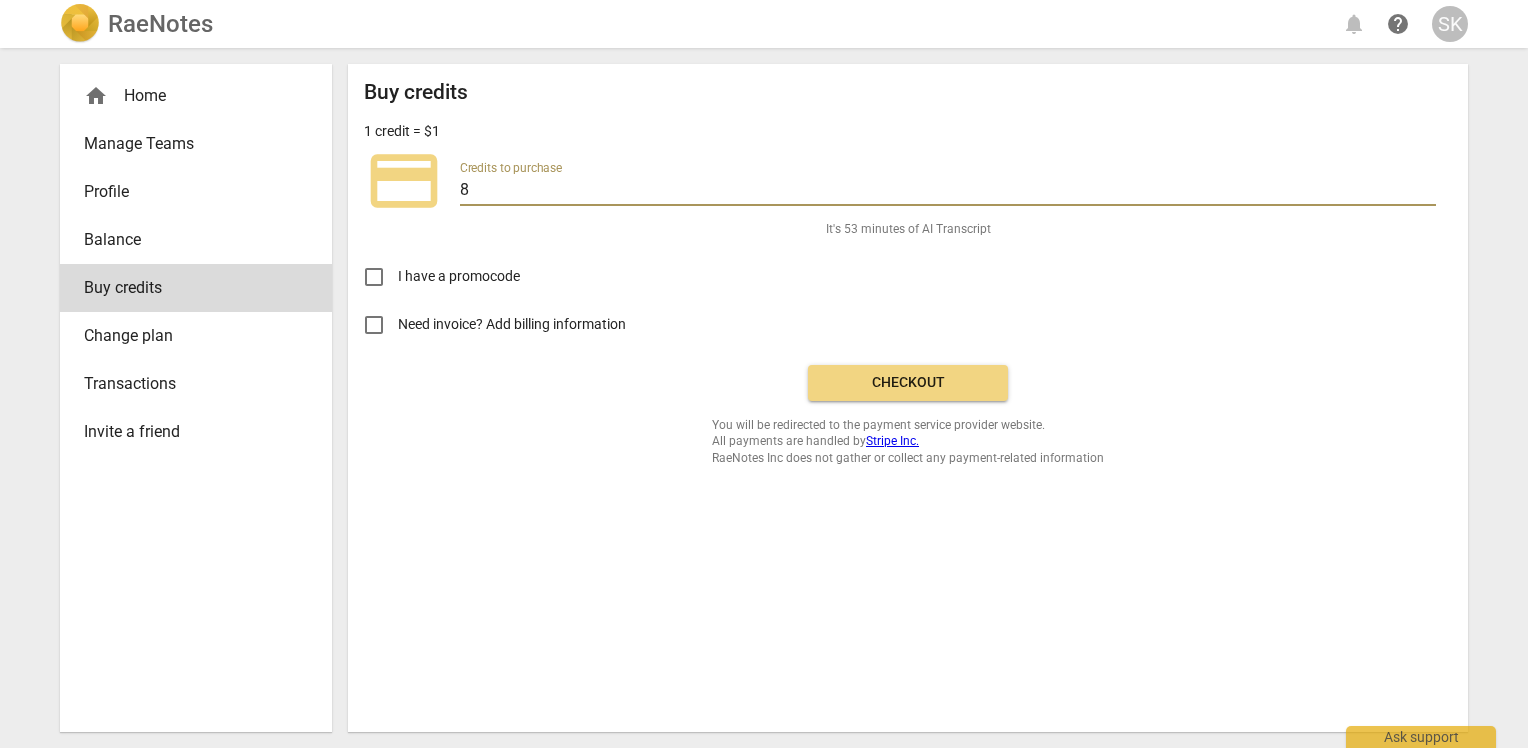 click on "8" at bounding box center (948, 191) 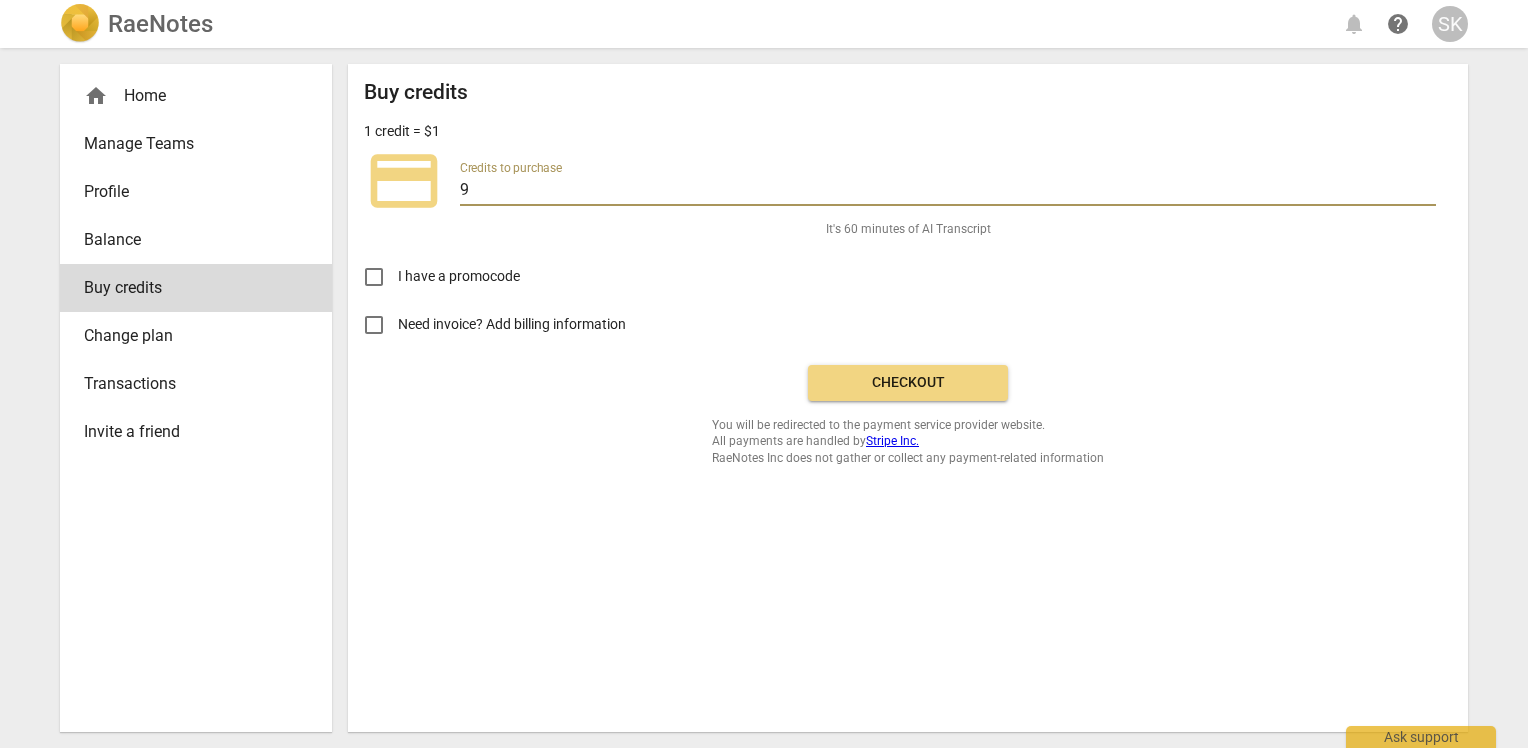 click on "9" at bounding box center (948, 191) 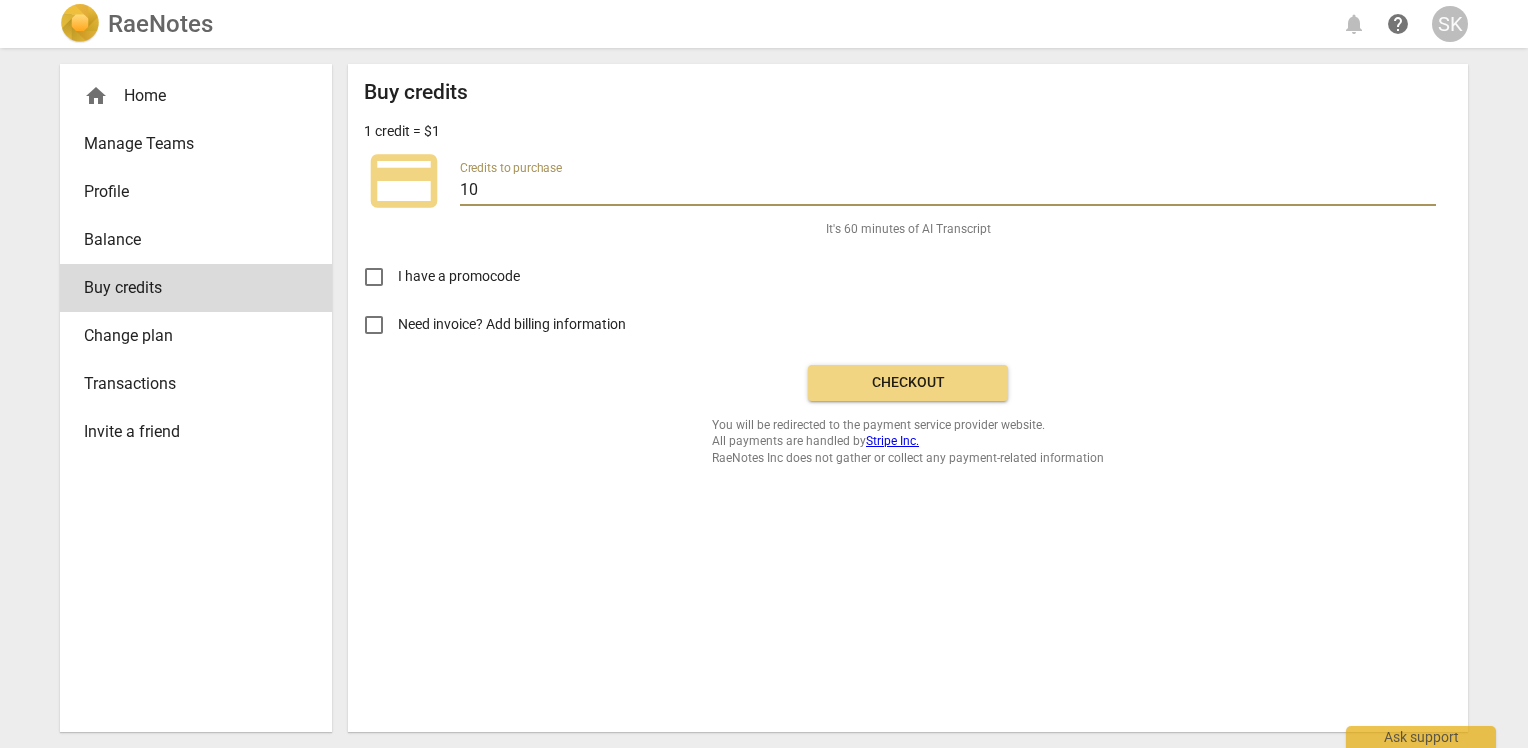 type on "10" 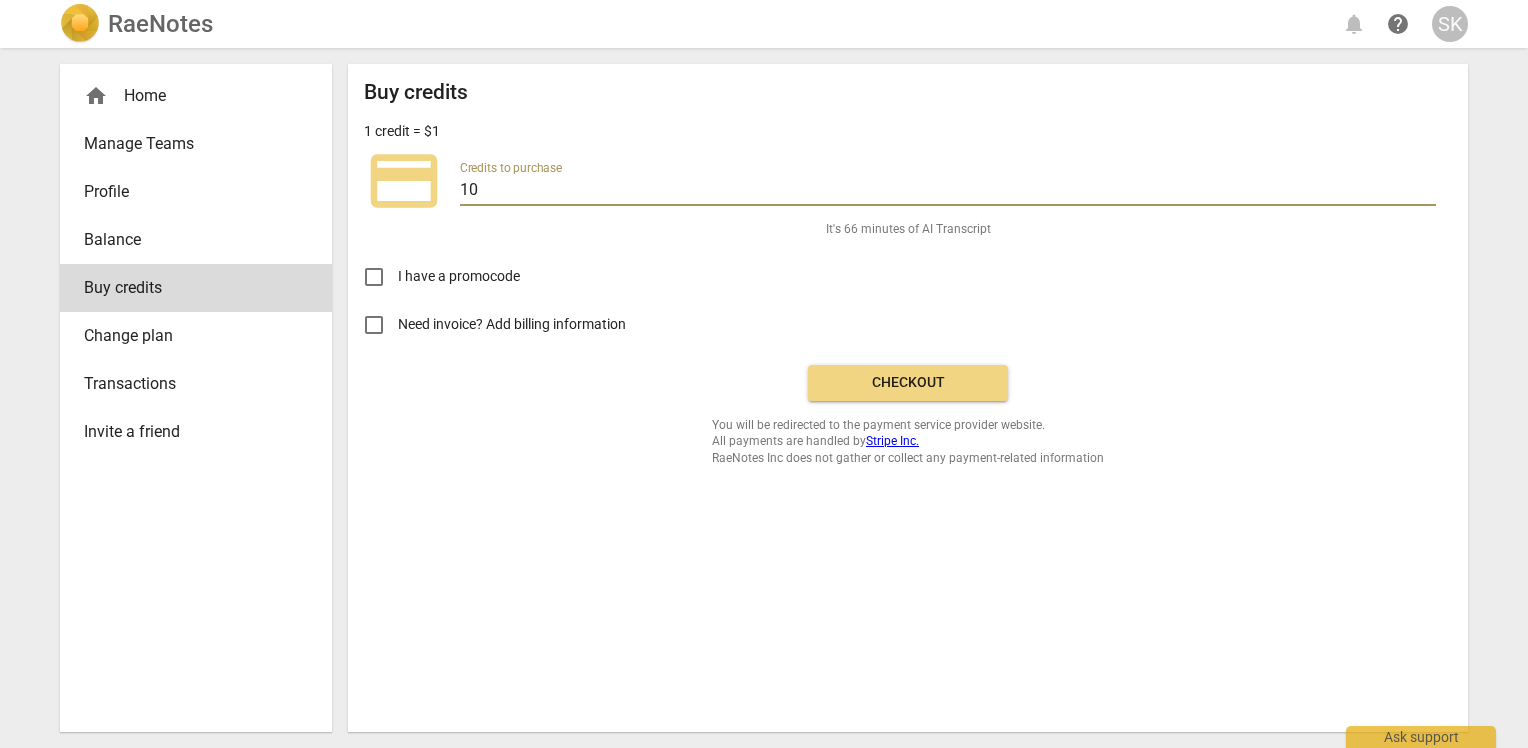 click on "Checkout" at bounding box center [908, 383] 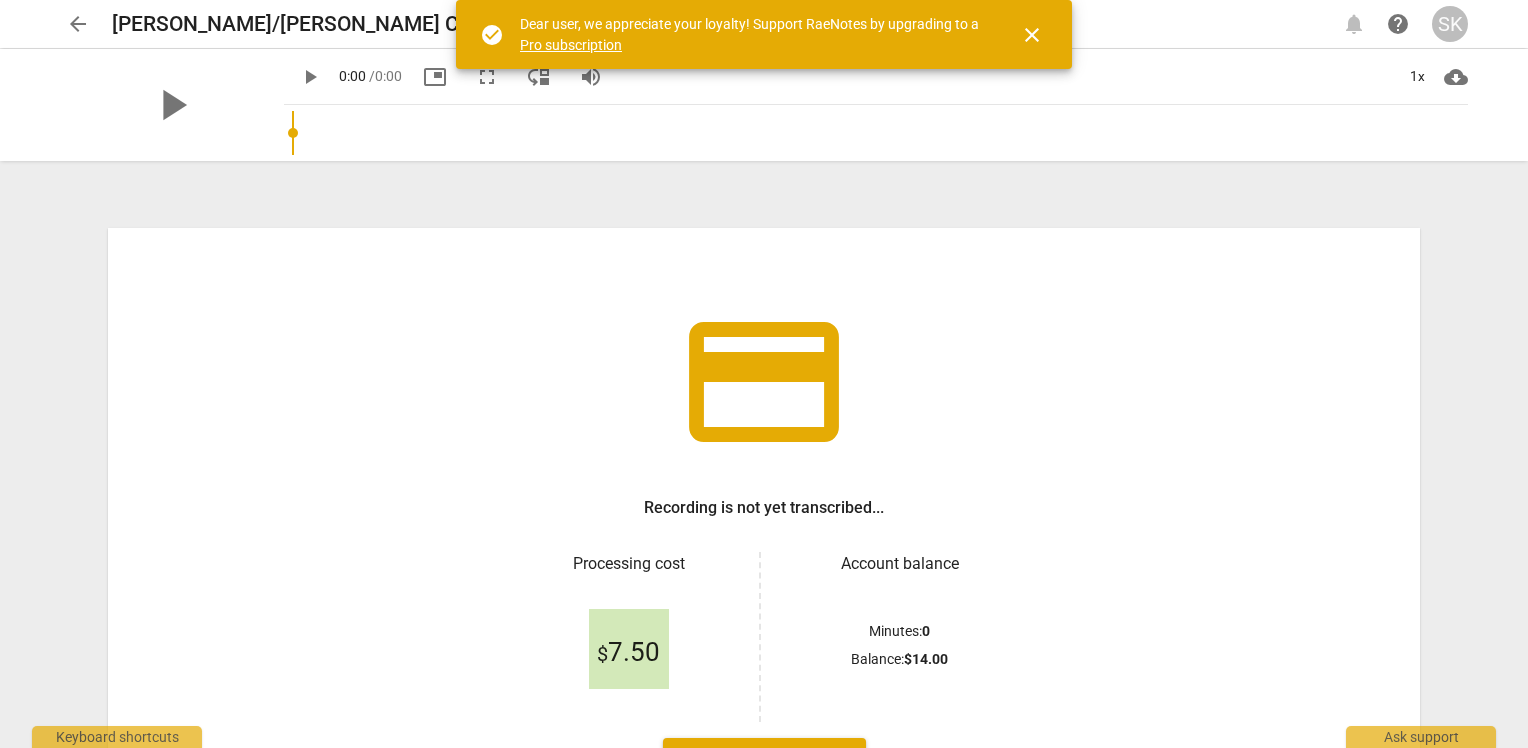 scroll, scrollTop: 0, scrollLeft: 0, axis: both 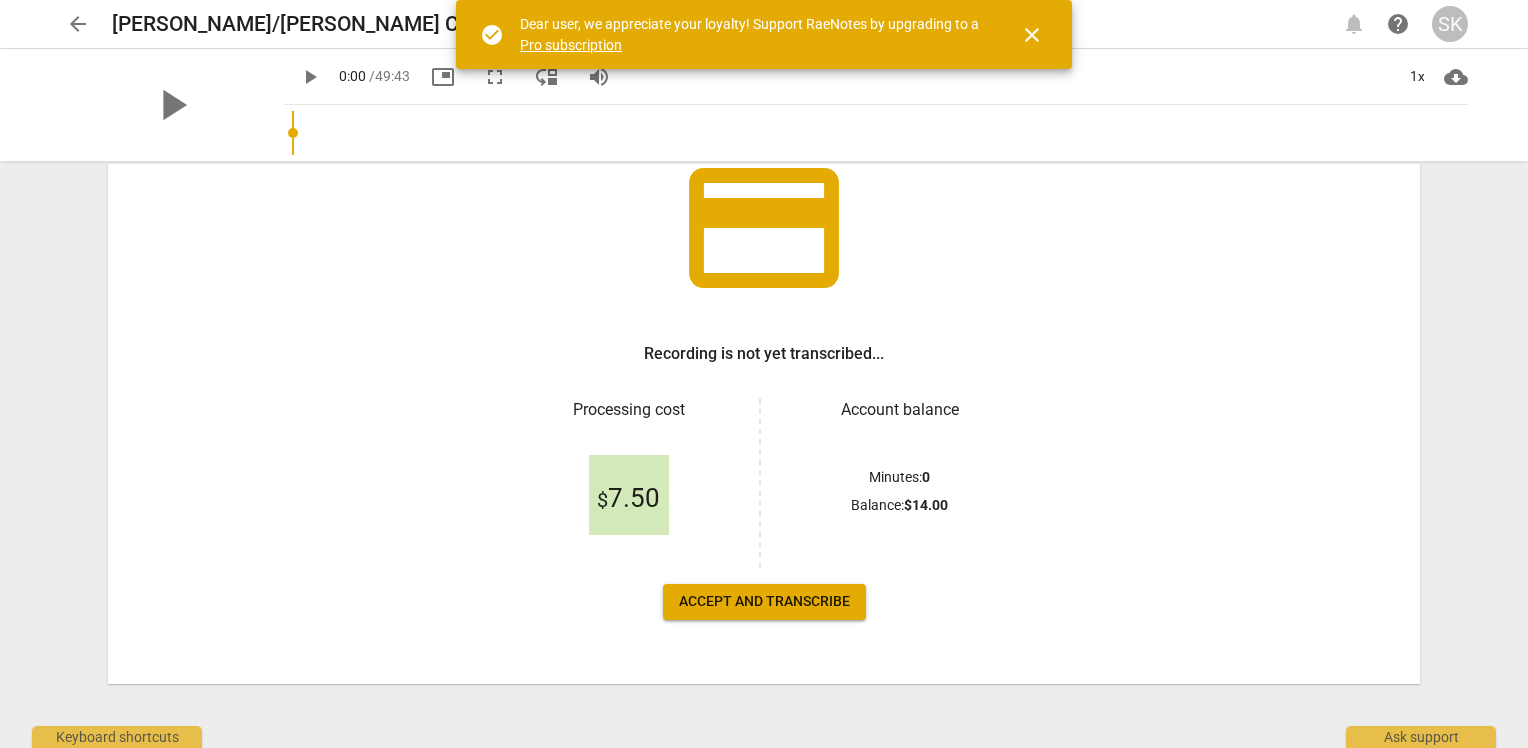 click on "Accept and transcribe" at bounding box center (764, 602) 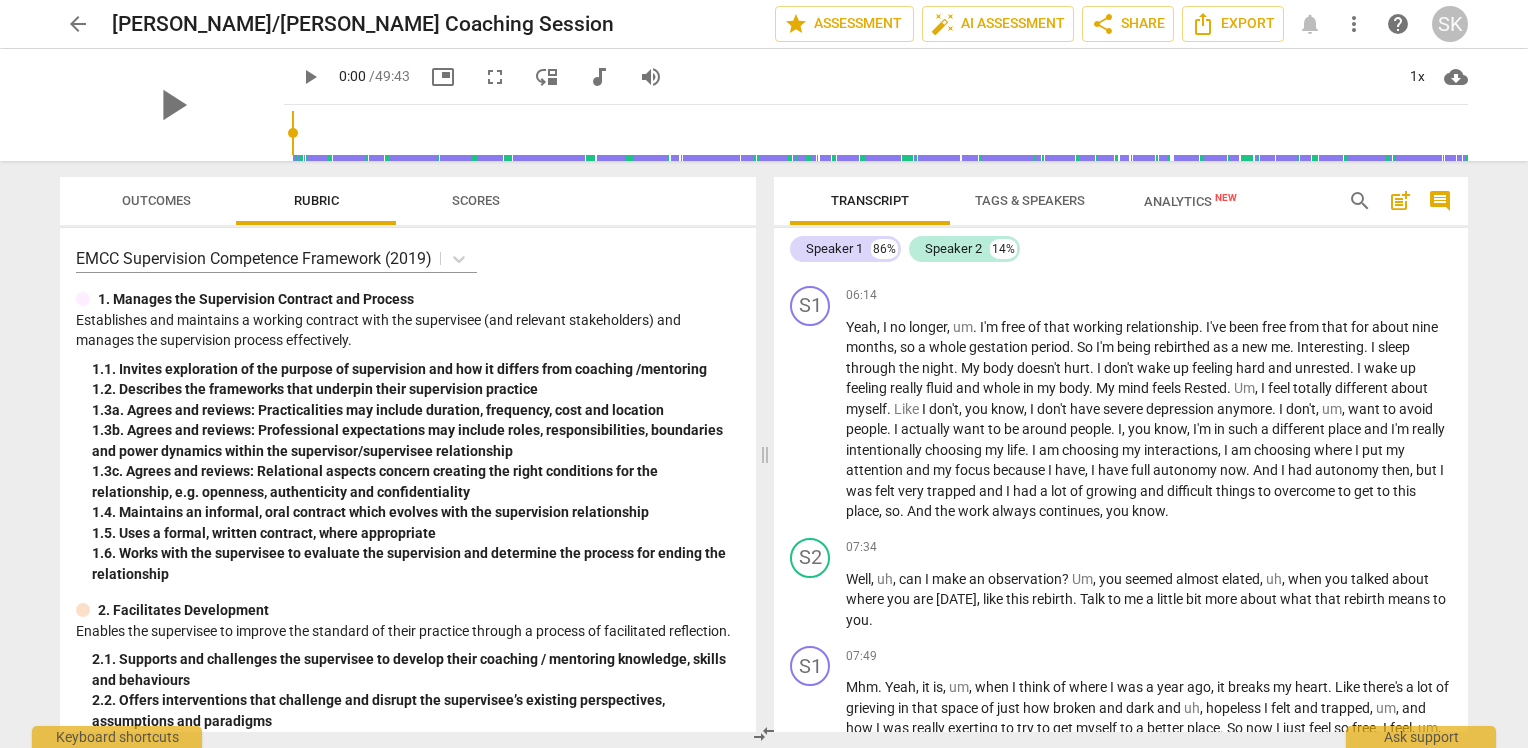 scroll, scrollTop: 2000, scrollLeft: 0, axis: vertical 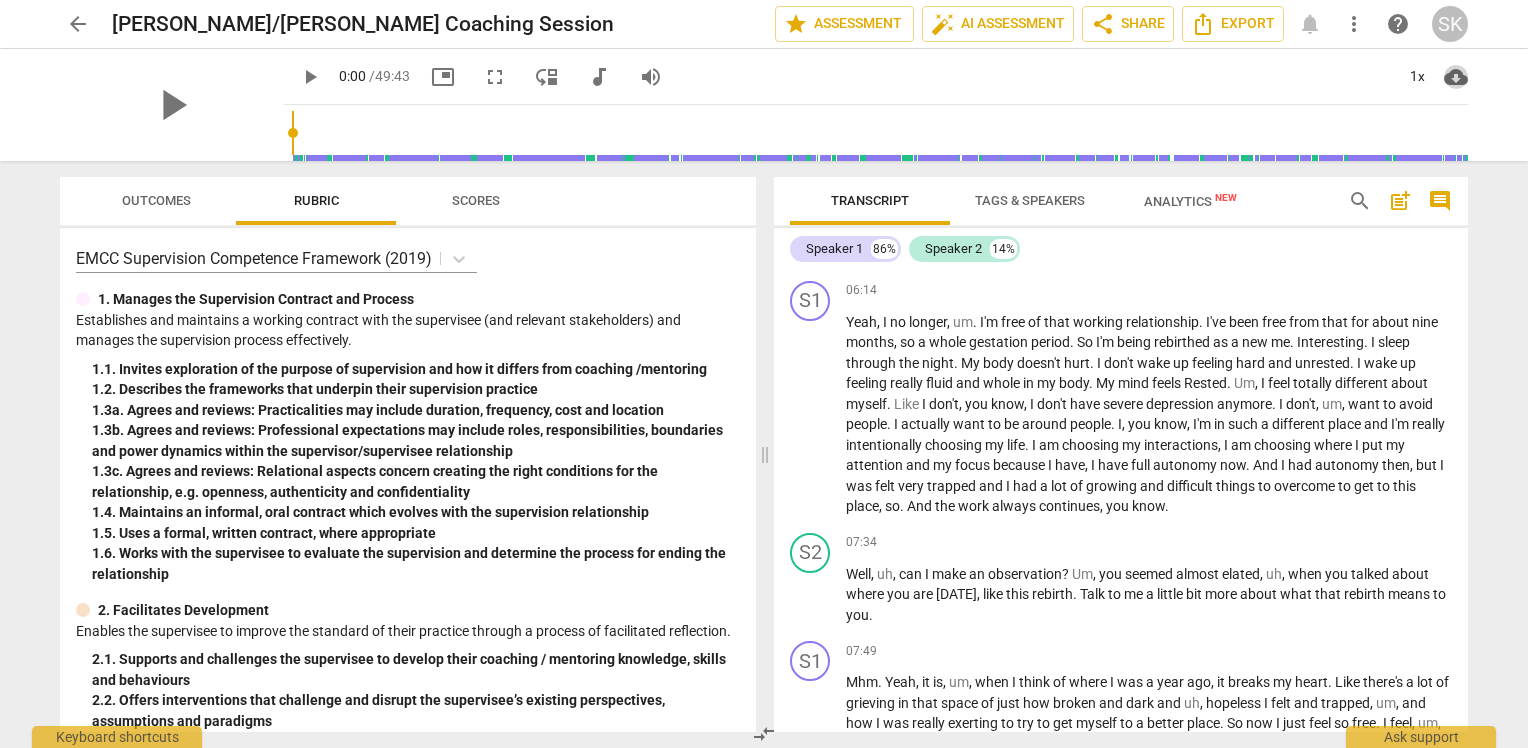 click on "cloud_download" at bounding box center [1456, 77] 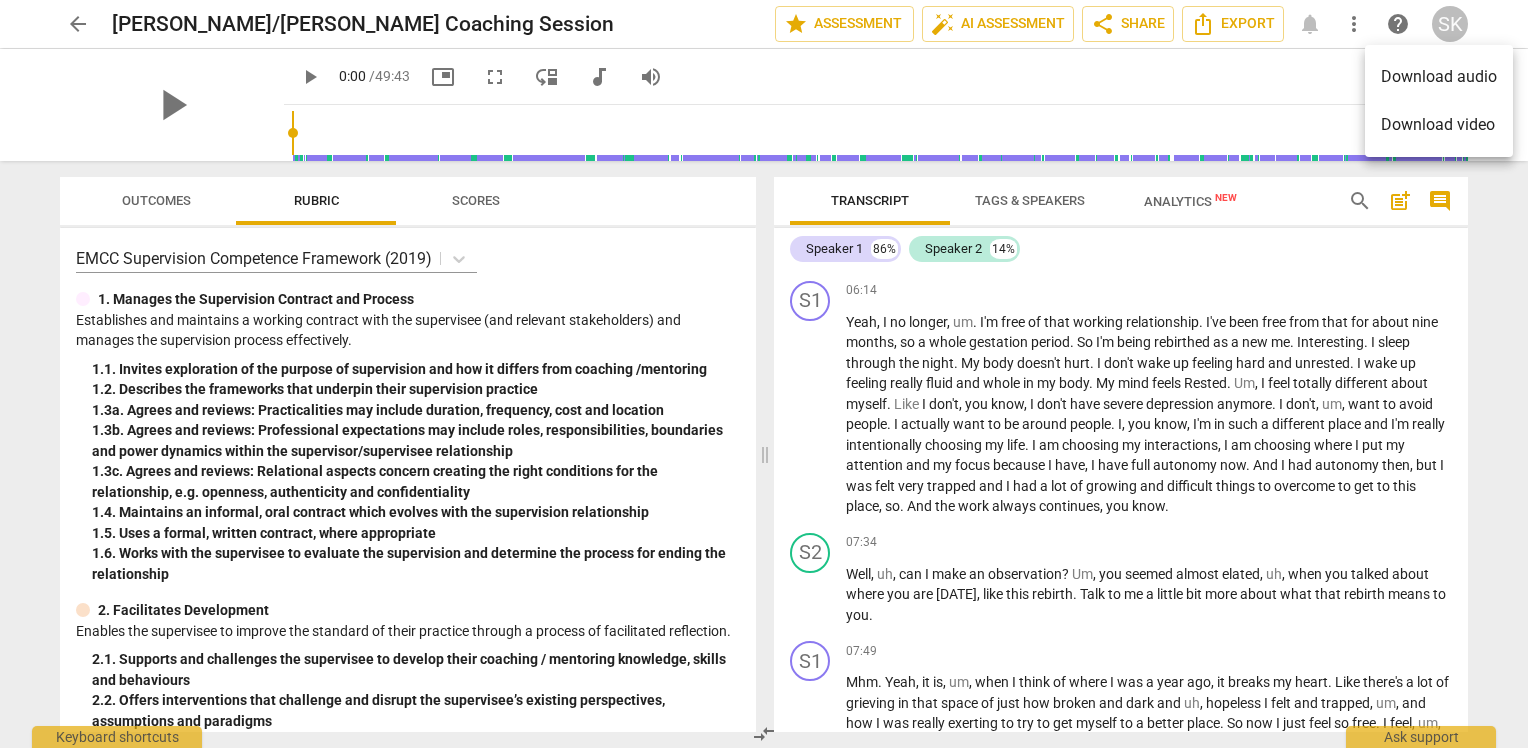 click at bounding box center (764, 374) 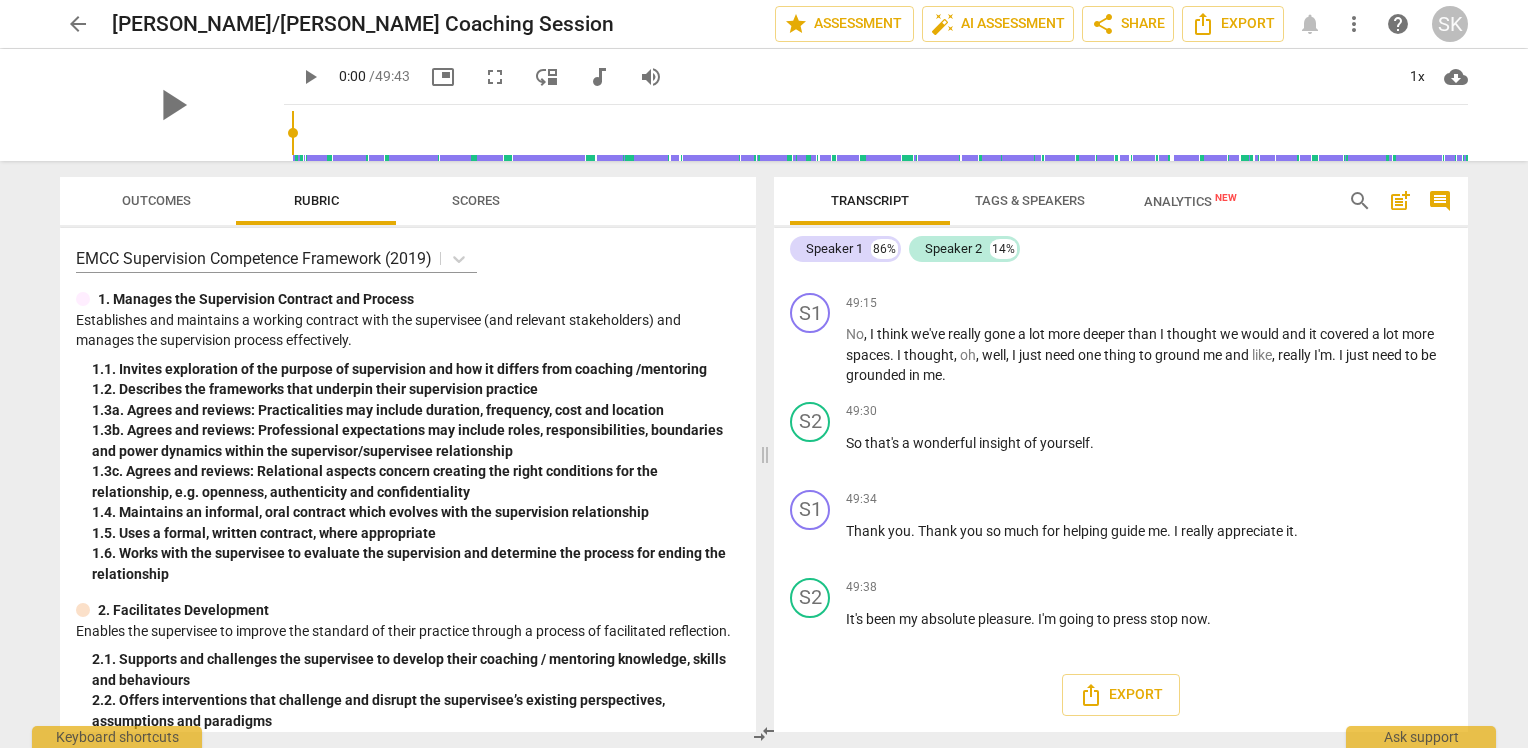 scroll, scrollTop: 14757, scrollLeft: 0, axis: vertical 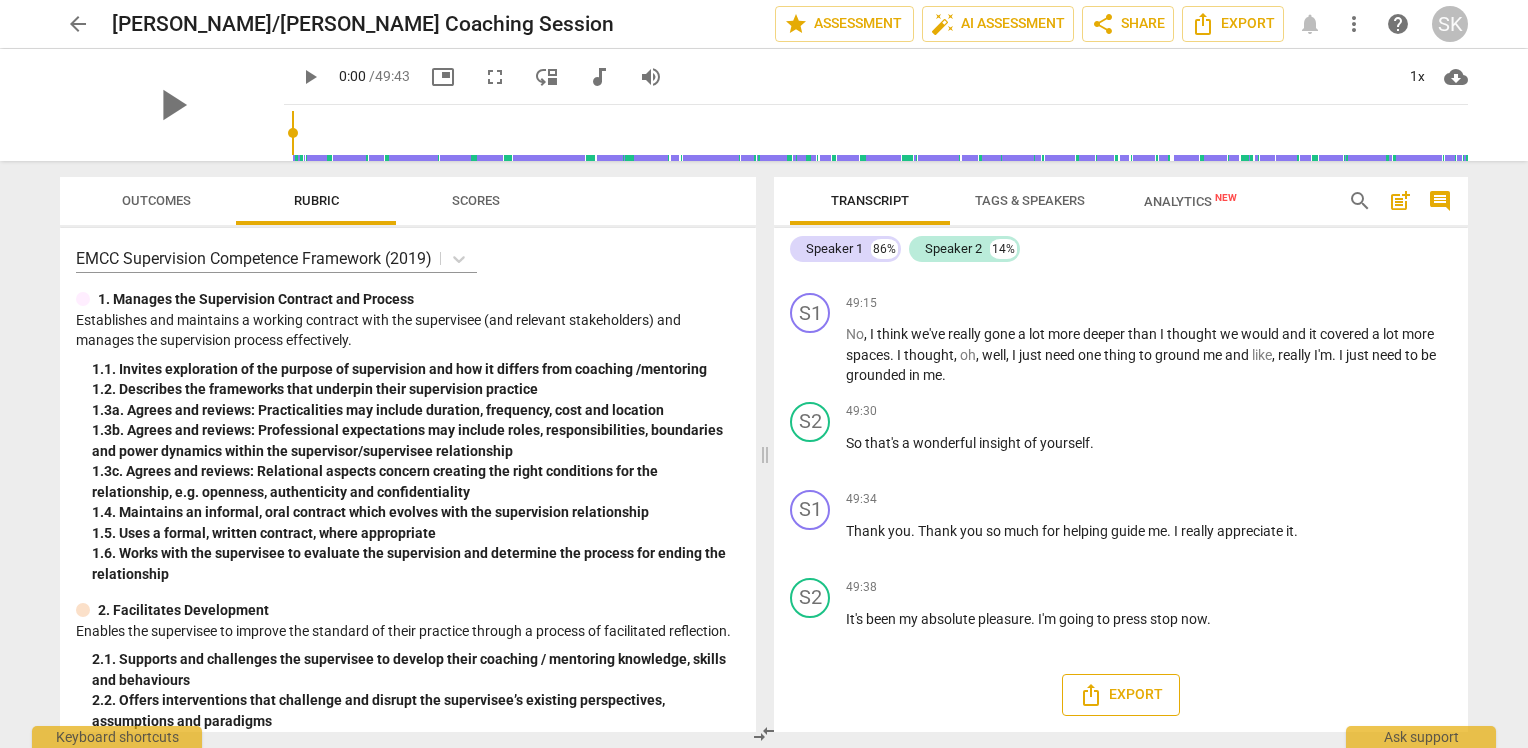 click on "Export" at bounding box center [1121, 695] 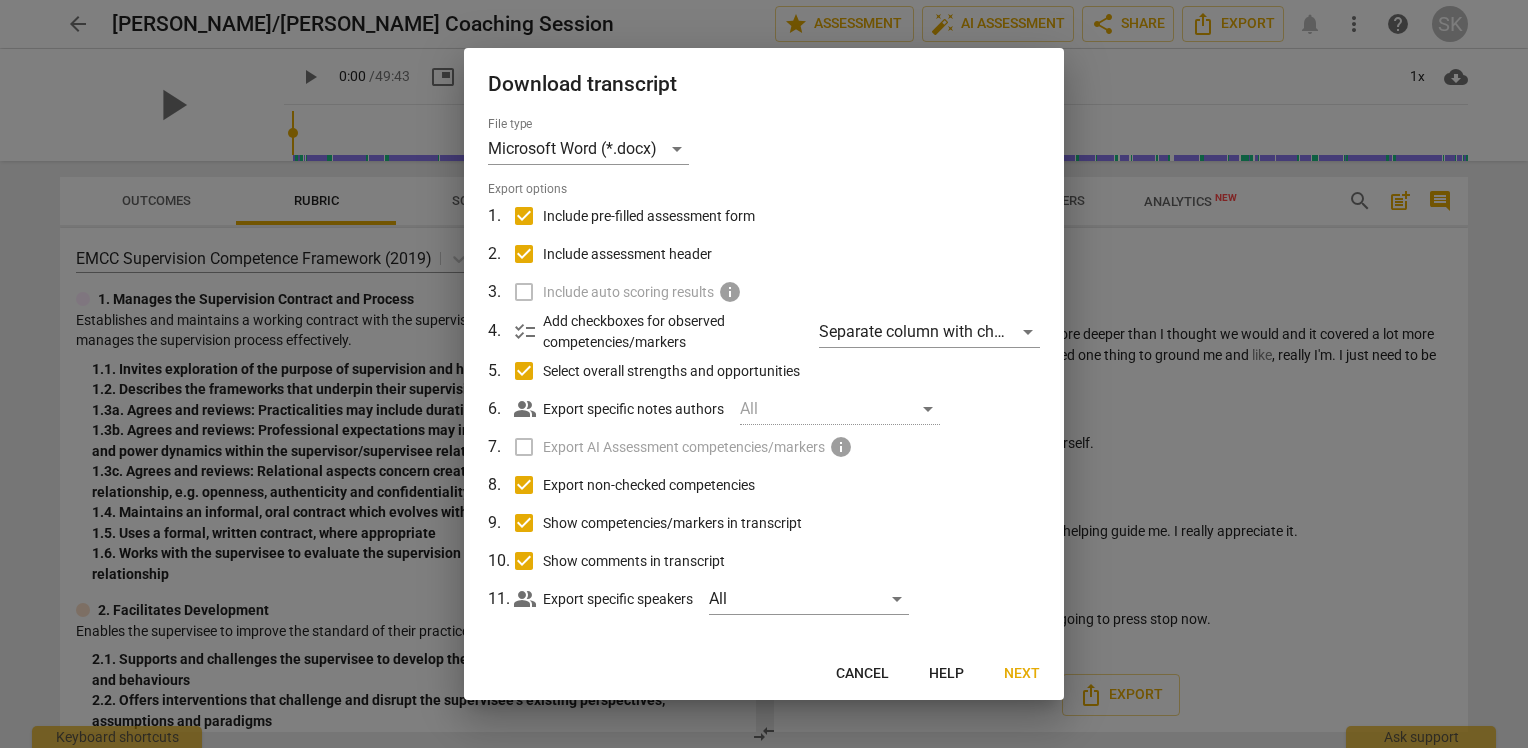scroll, scrollTop: 10, scrollLeft: 0, axis: vertical 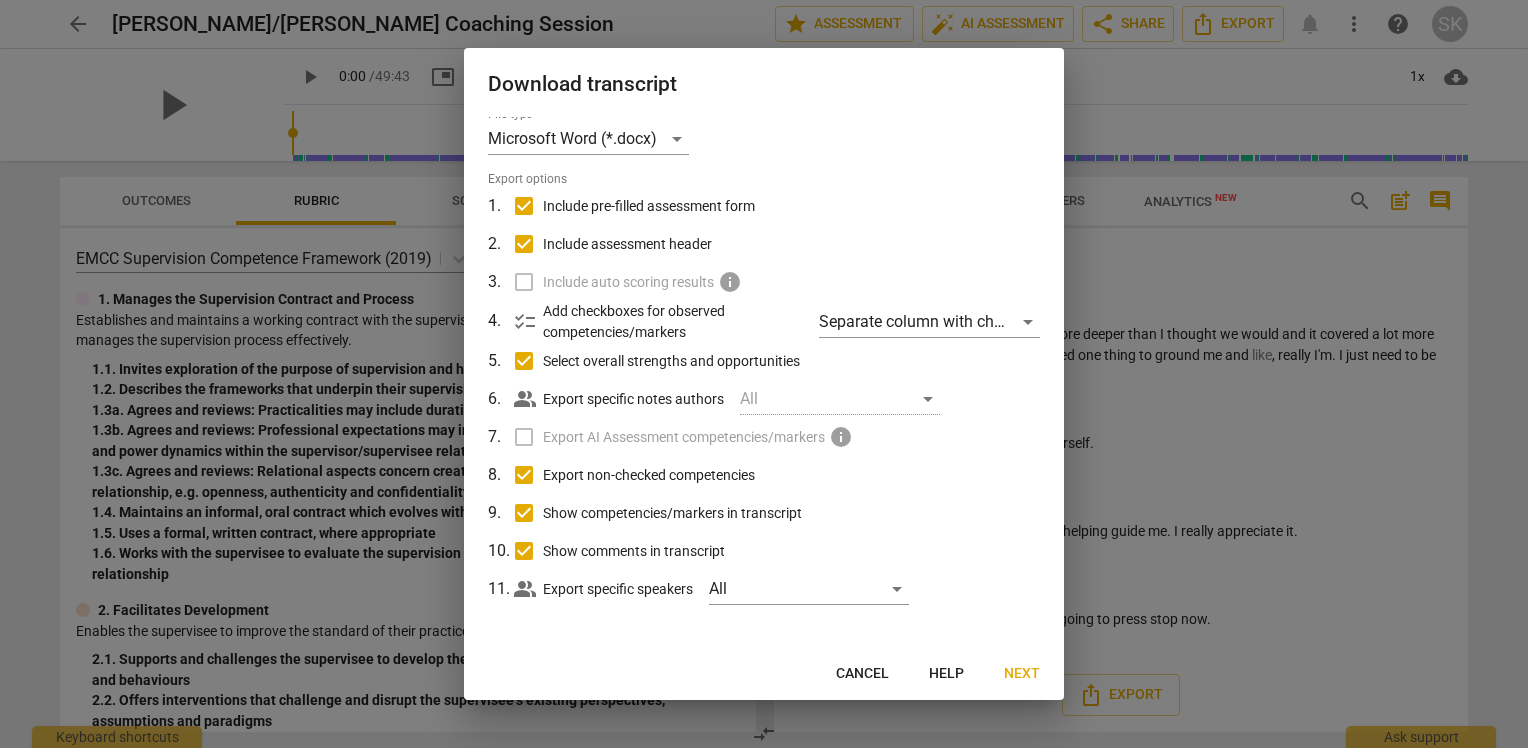 click on "Next" at bounding box center (1022, 674) 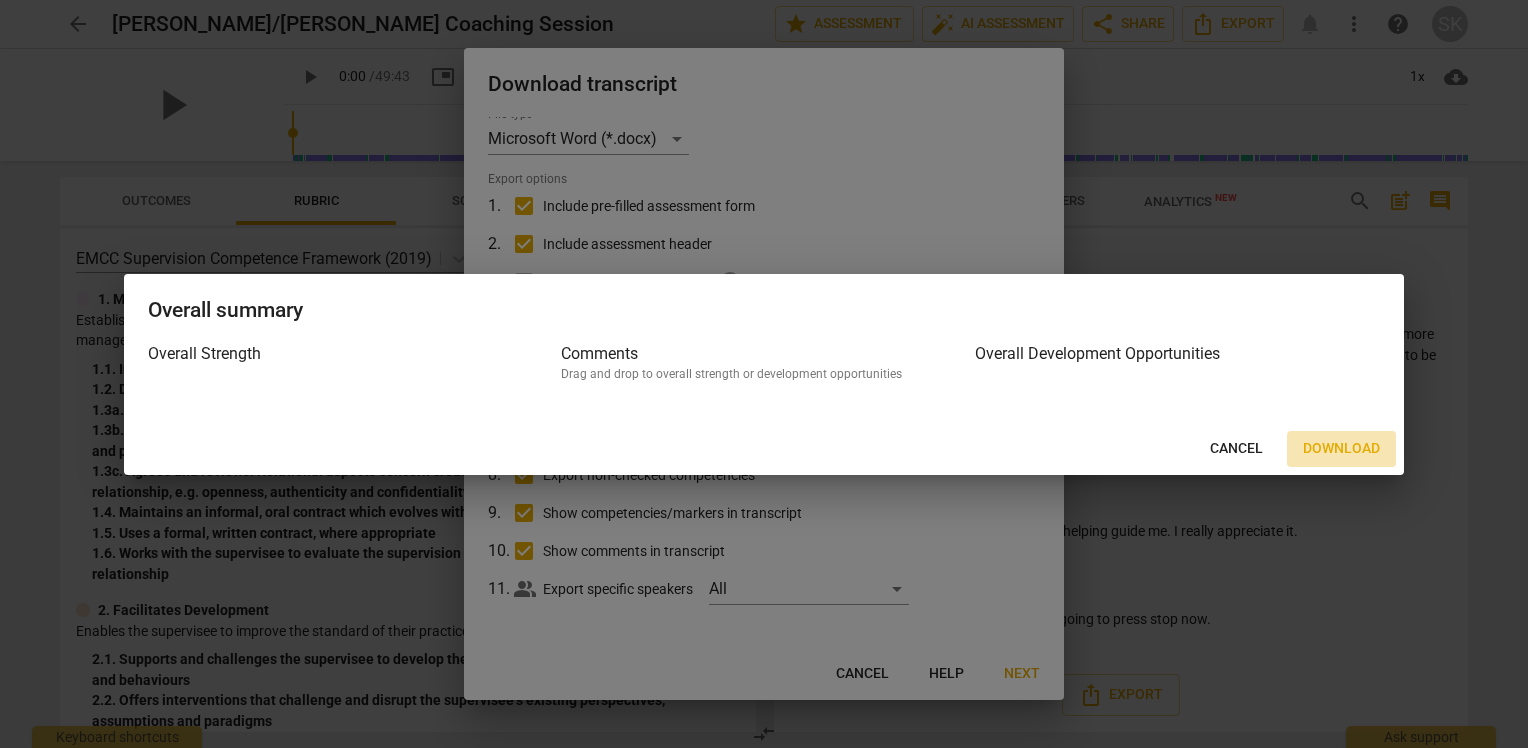 click on "Download" at bounding box center [1341, 449] 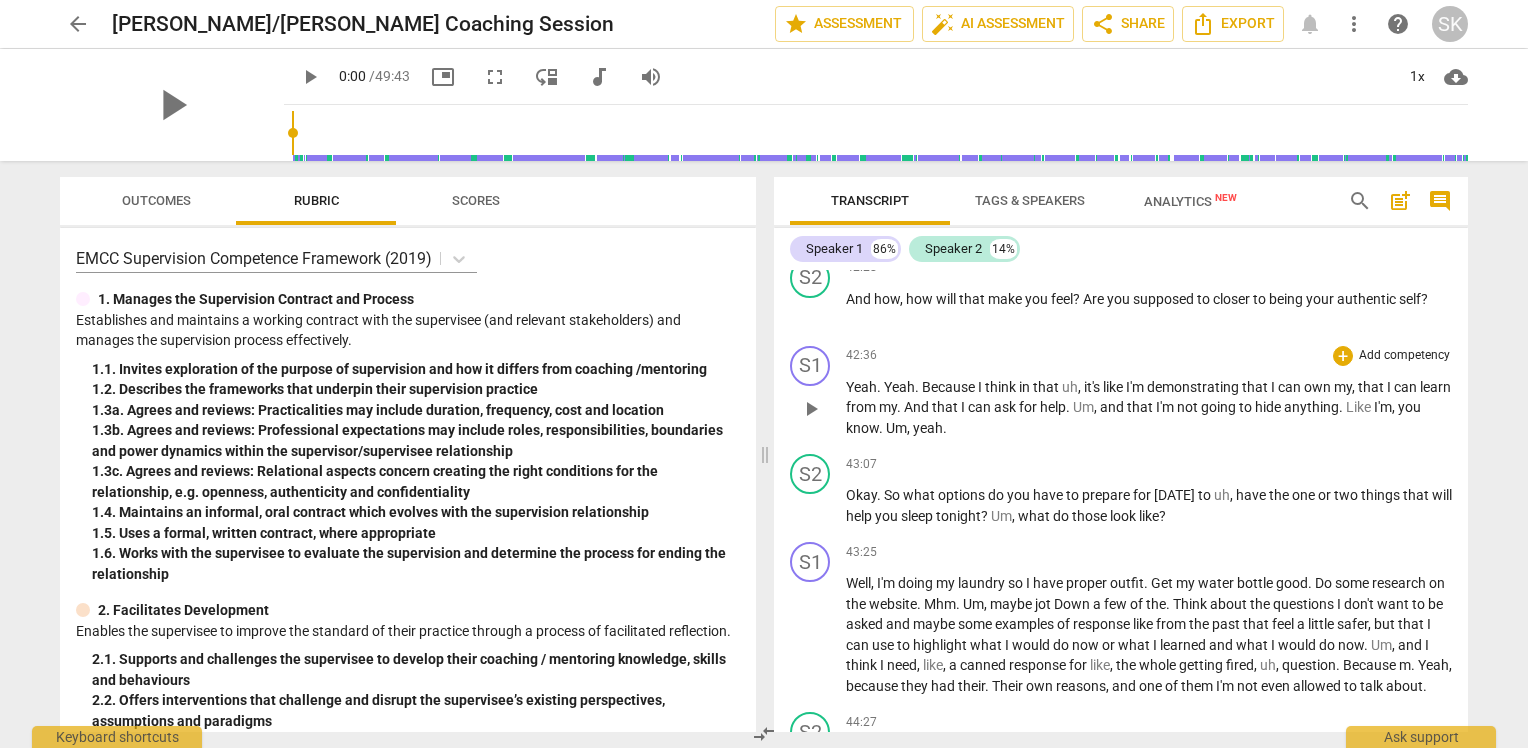 scroll, scrollTop: 12757, scrollLeft: 0, axis: vertical 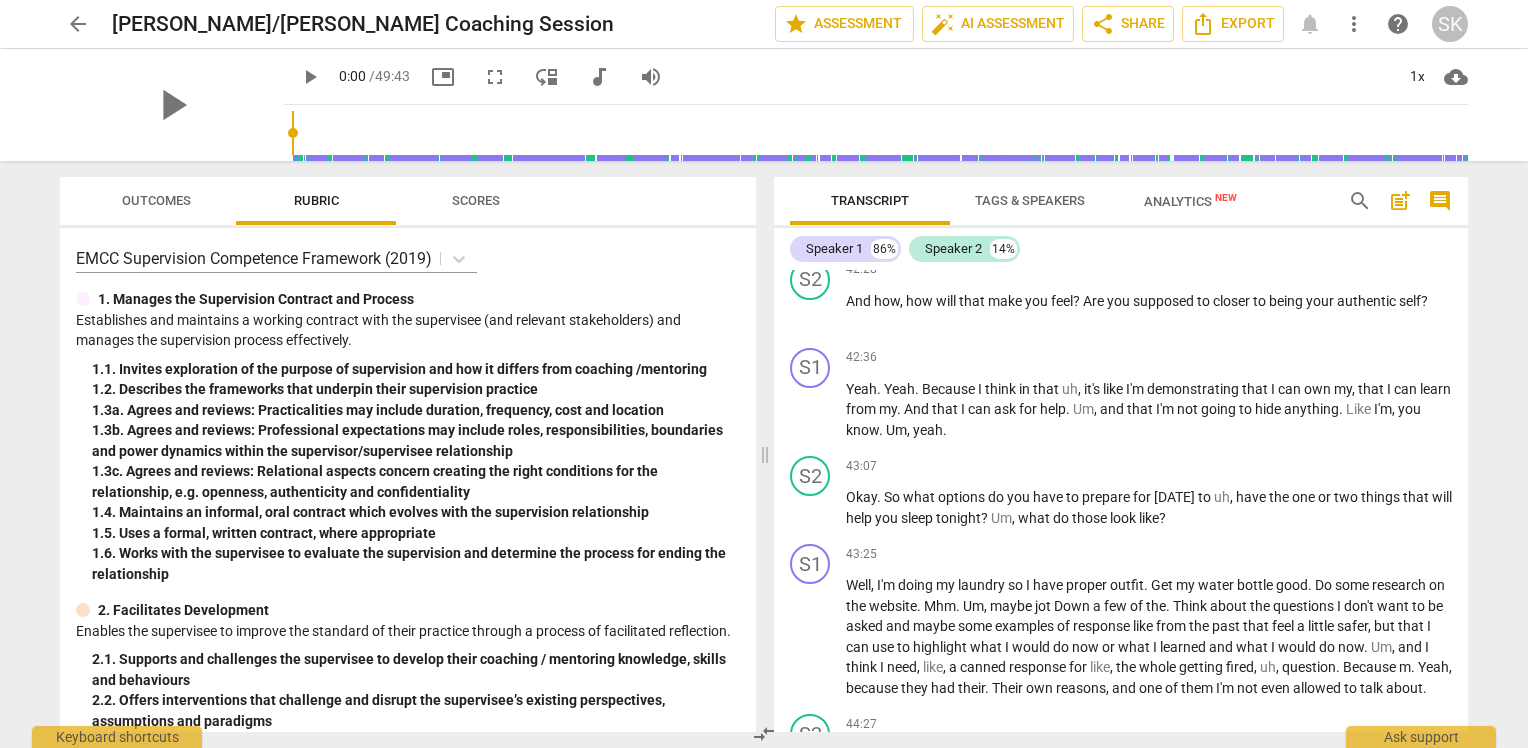 click on "arrow_back Mindy/Stacey Coaching Session edit star    Assessment   auto_fix_high    AI Assessment share    Share    Export notifications more_vert help SK play_arrow play_arrow 0:00   /  49:43 picture_in_picture fullscreen move_down audiotrack volume_up 1x cloud_download Outcomes Rubric Scores EMCC Supervision Competence Framework (2019) 1. Manages the Supervision Contract and Process Establishes and maintains a working contract with the supervisee (and relevant stakeholders) and manages the supervision process effectively. 1. 1. Invites exploration of the purpose of supervision and how it differs from coaching /mentoring 1. 2. Describes the frameworks that underpin their supervision practice 1. 3a. Agrees and reviews: Practicalities may include duration, frequency, cost and location 1. 3b. Agrees and reviews: Professional expectations may include roles, responsibilities, boundaries and power dynamics within the supervisor/supervisee relationship 1. 1. 1. 1. 2. Facilitates Development 2. 2. 2. 2. 2." at bounding box center (764, 374) 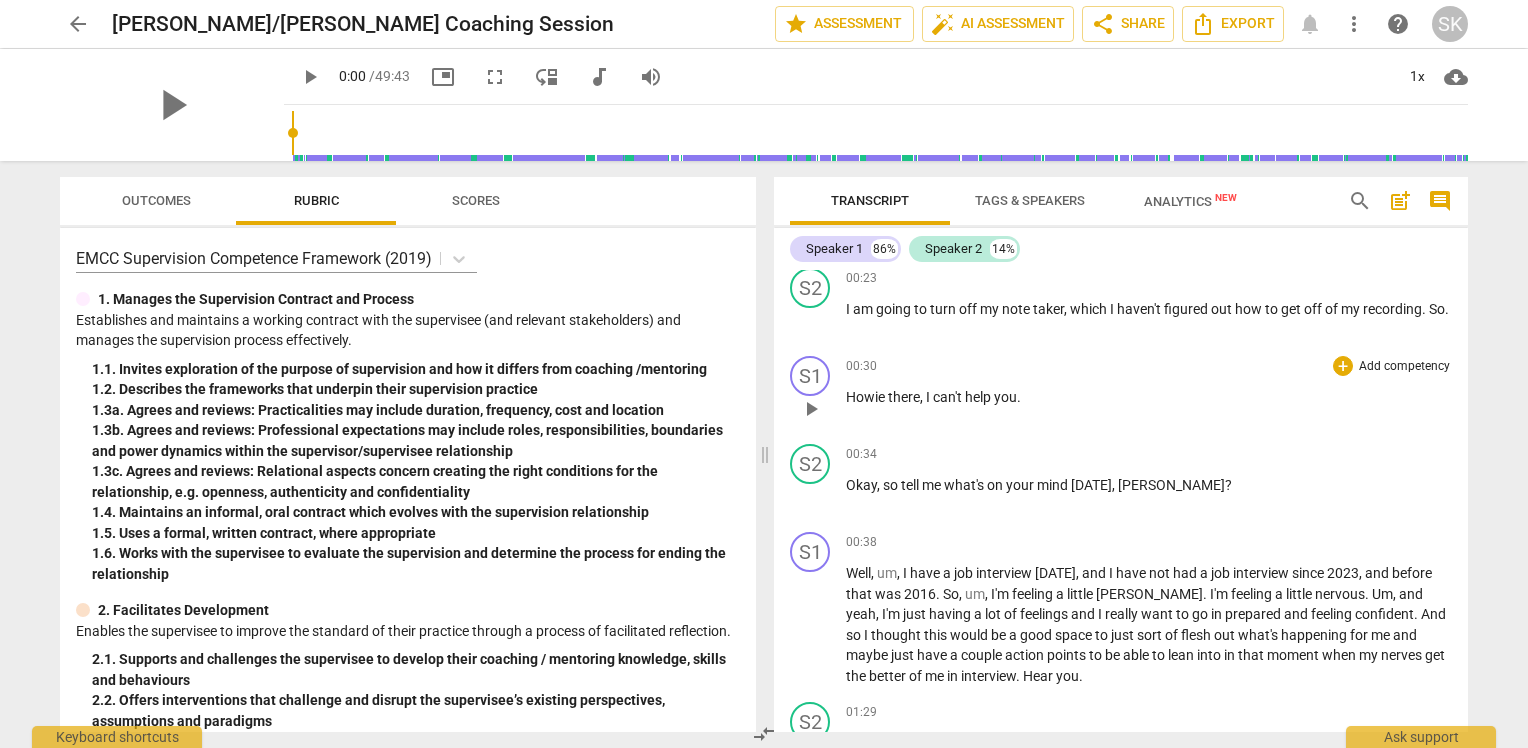 scroll, scrollTop: 500, scrollLeft: 0, axis: vertical 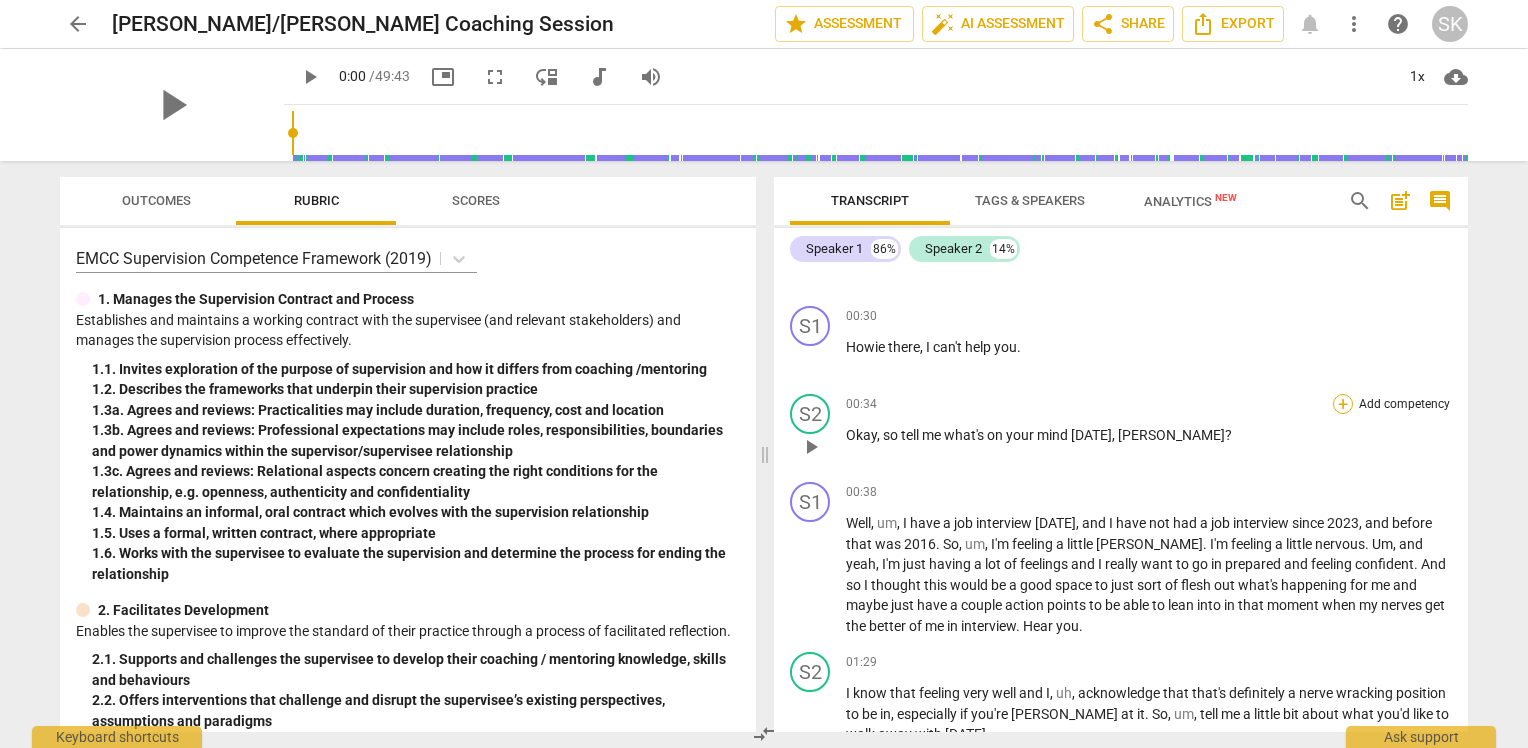 click on "+" at bounding box center [1343, 404] 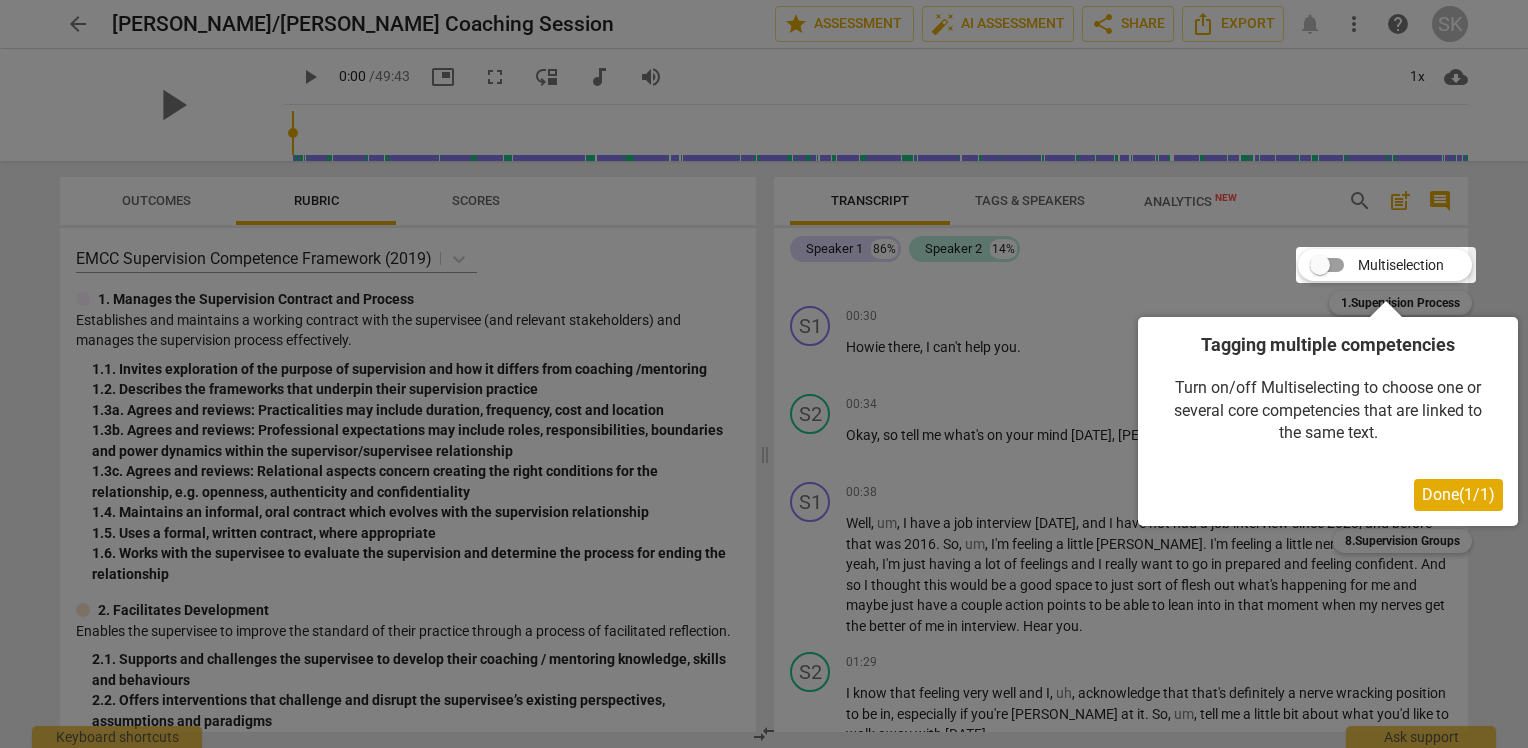 click at bounding box center (764, 374) 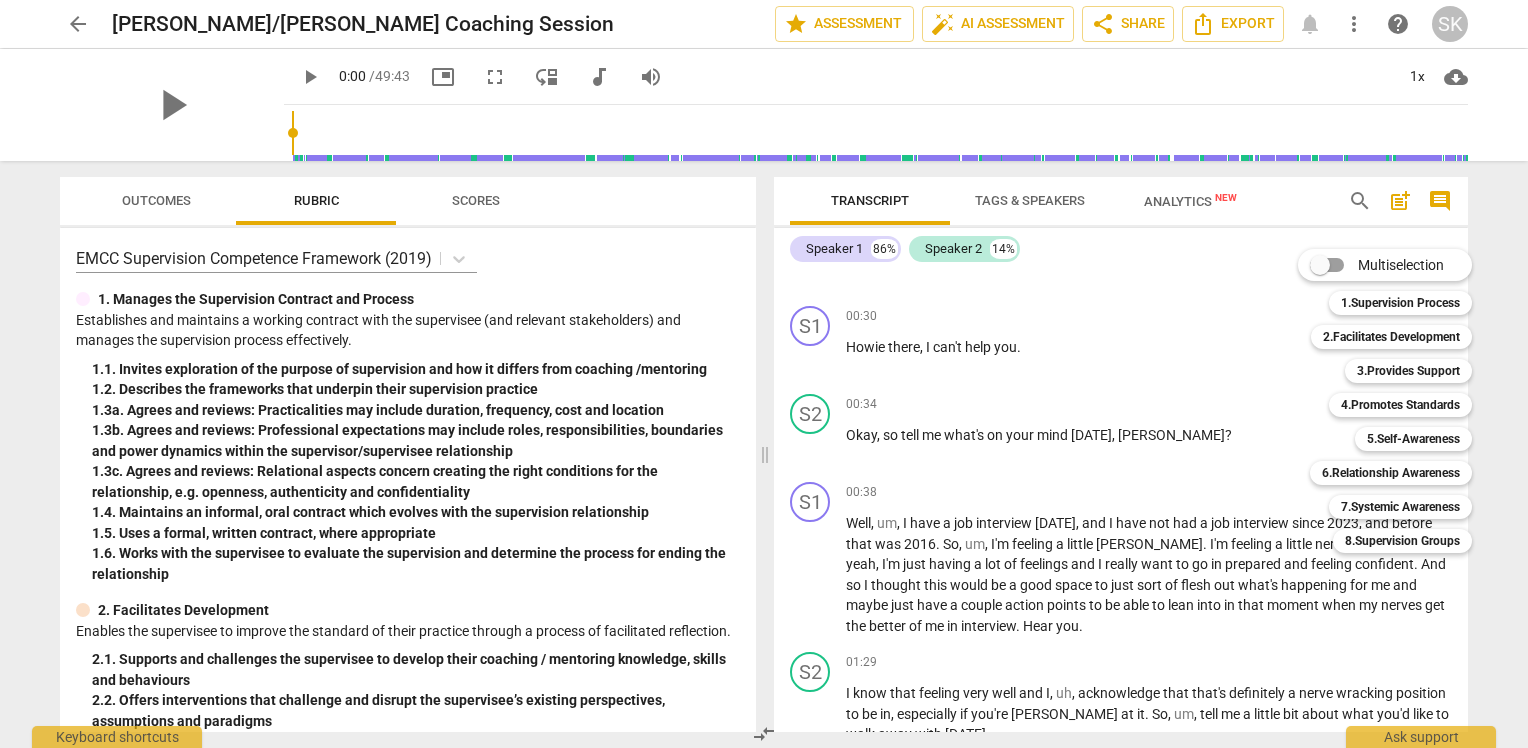 click at bounding box center (764, 374) 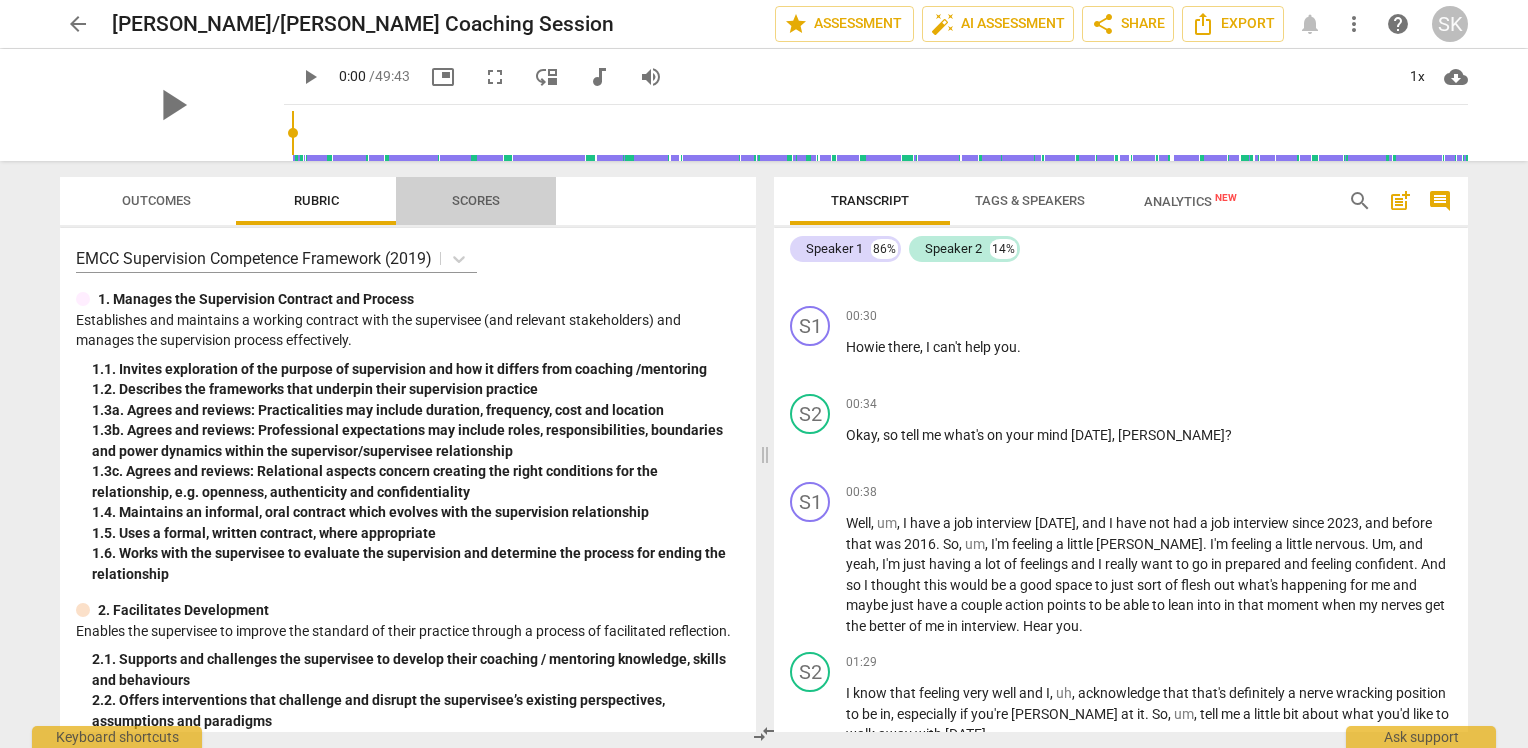 click on "Scores" at bounding box center [476, 200] 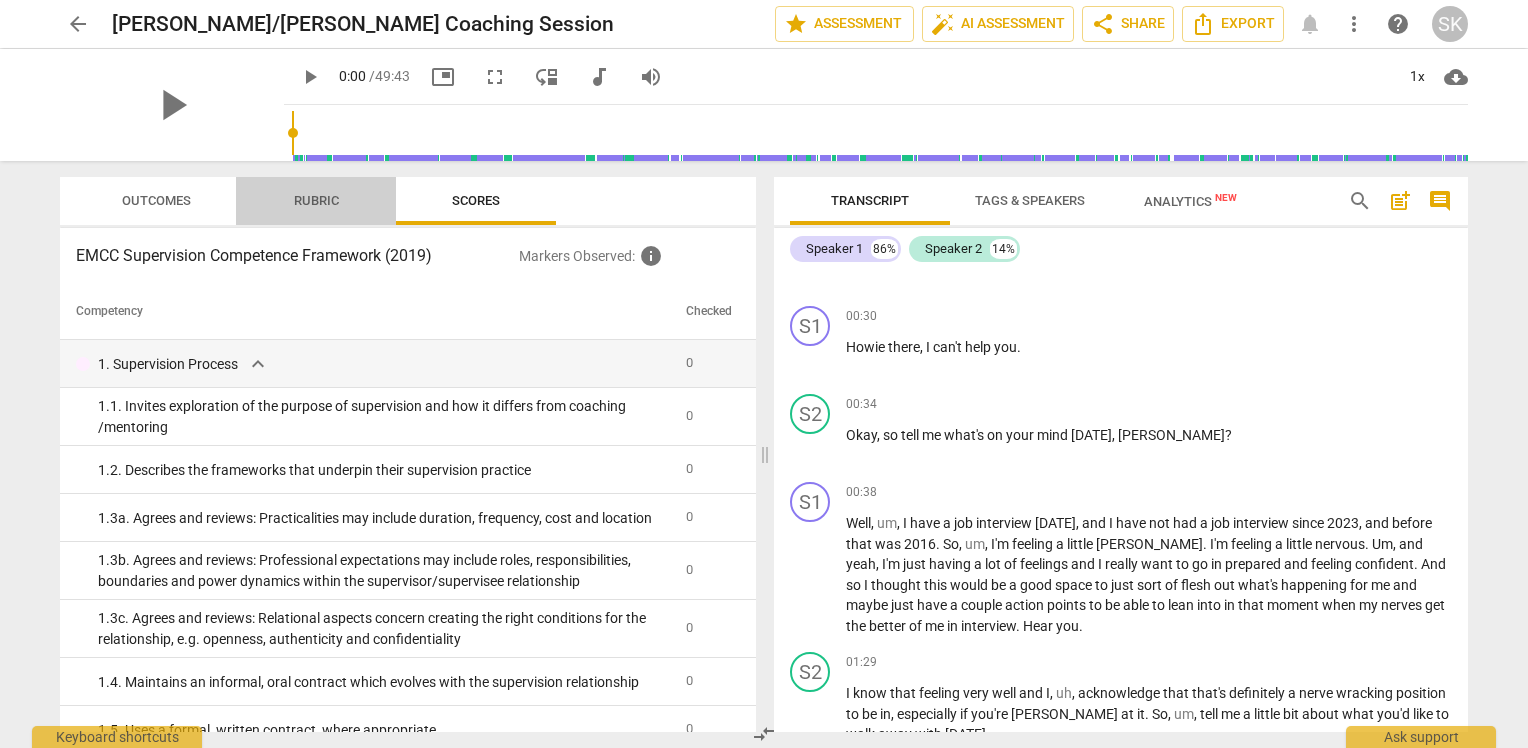 click on "Rubric" at bounding box center (316, 201) 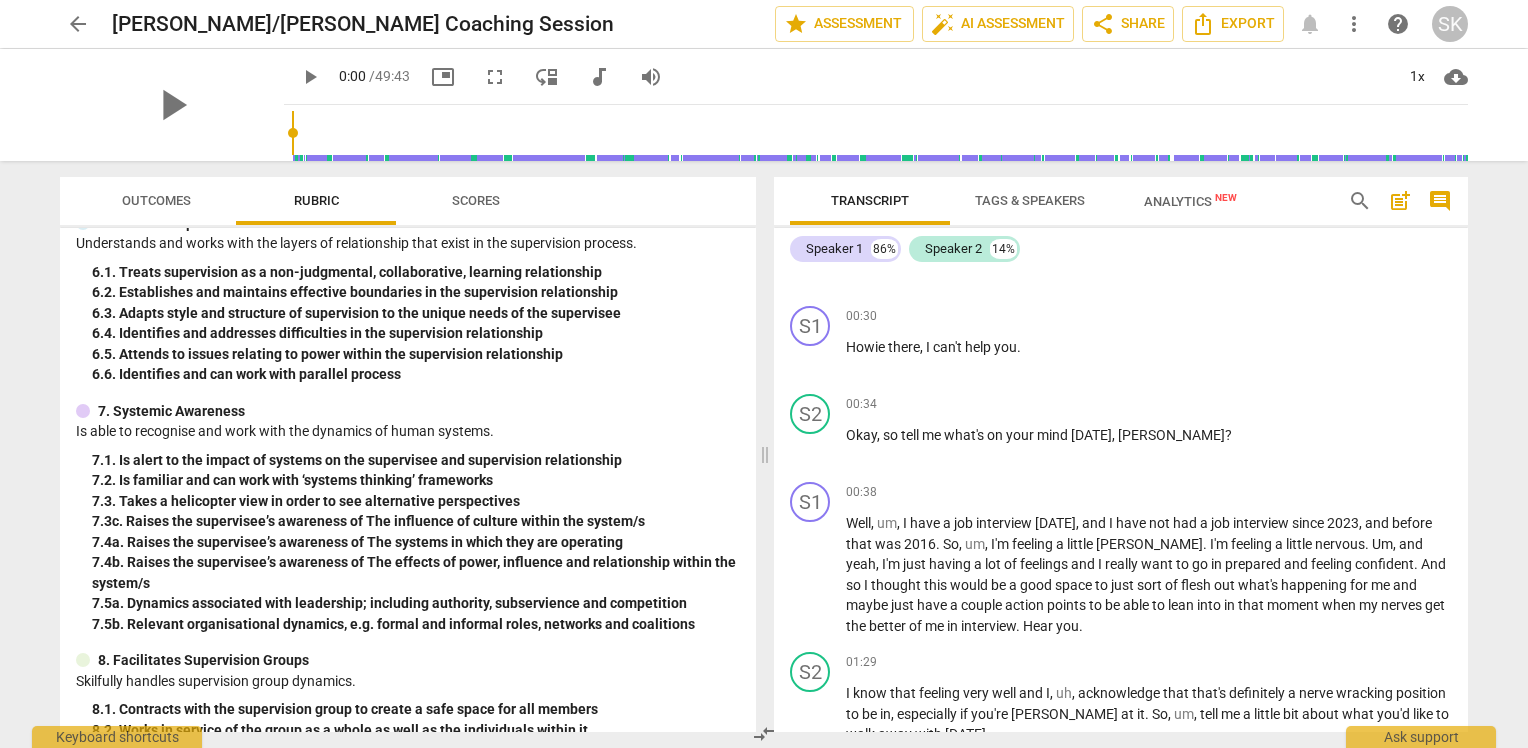 scroll, scrollTop: 1799, scrollLeft: 0, axis: vertical 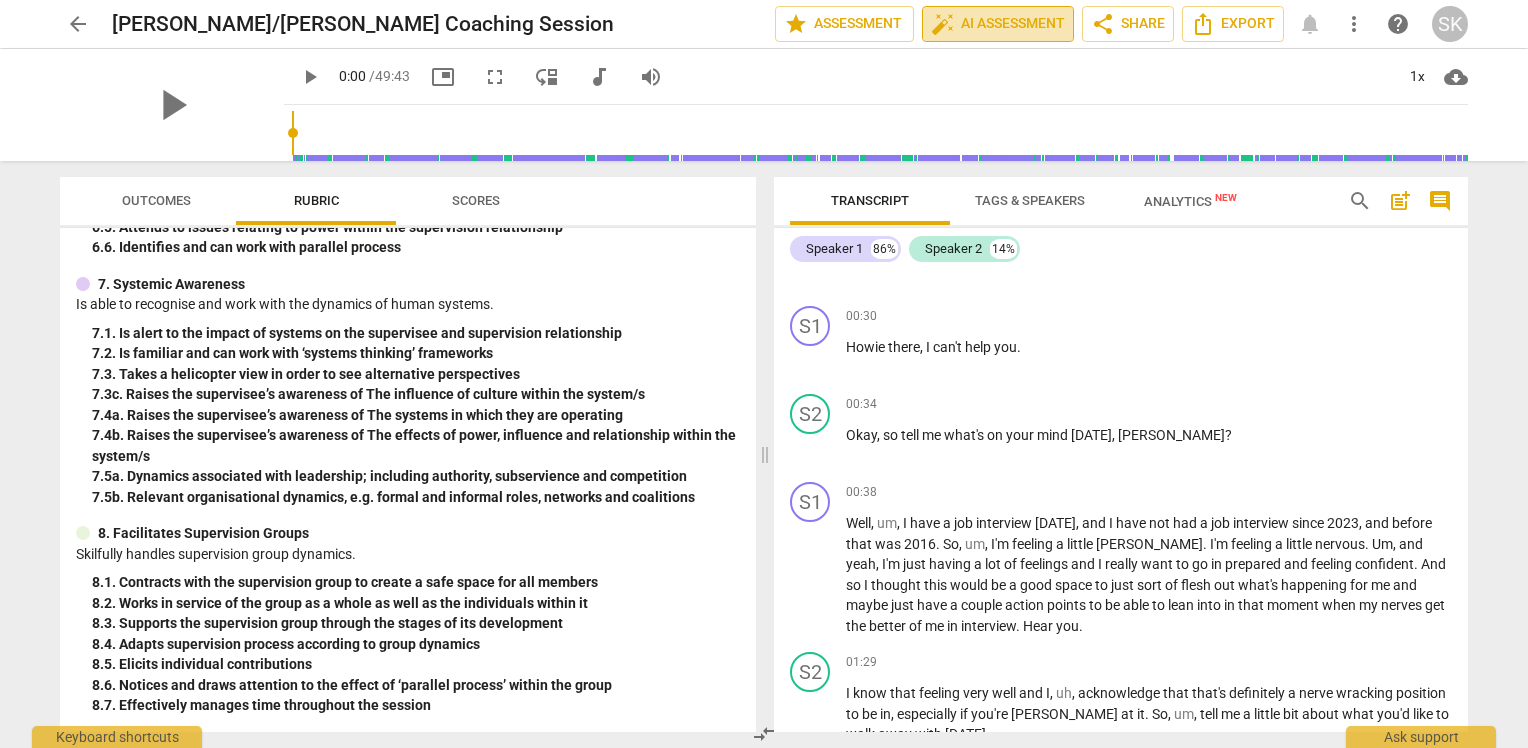 click on "auto_fix_high    AI Assessment" at bounding box center (998, 24) 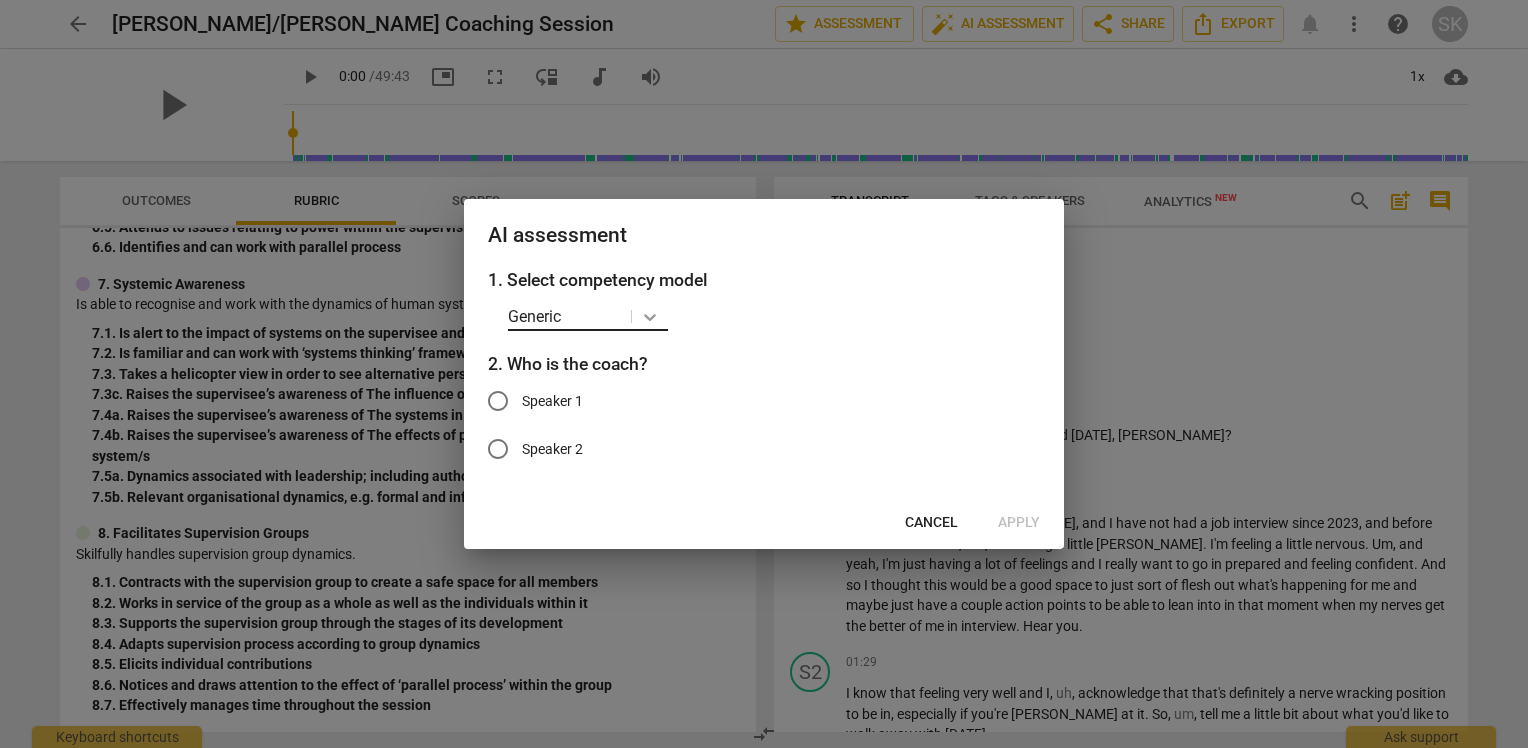 click 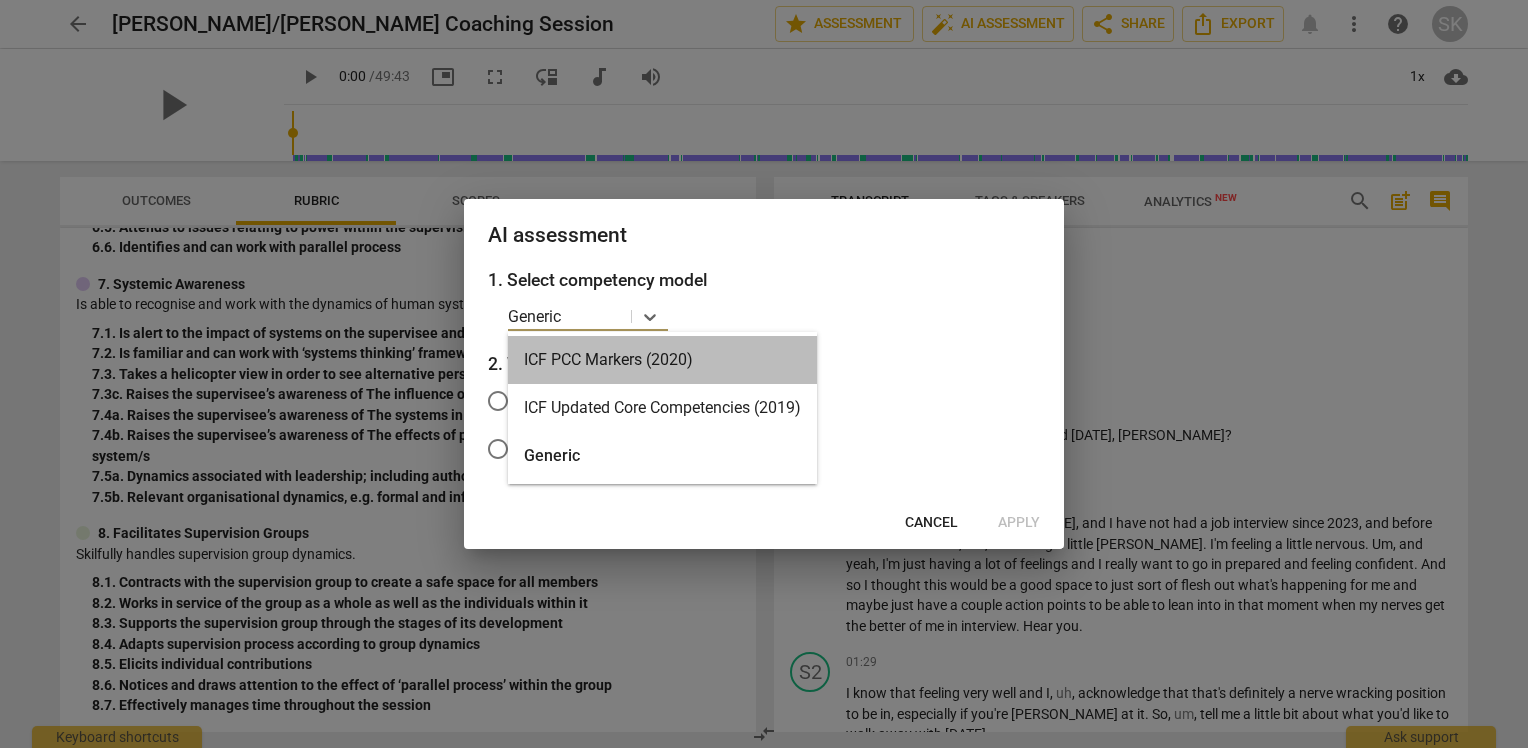 click on "ICF PCC Markers (2020)" at bounding box center [662, 360] 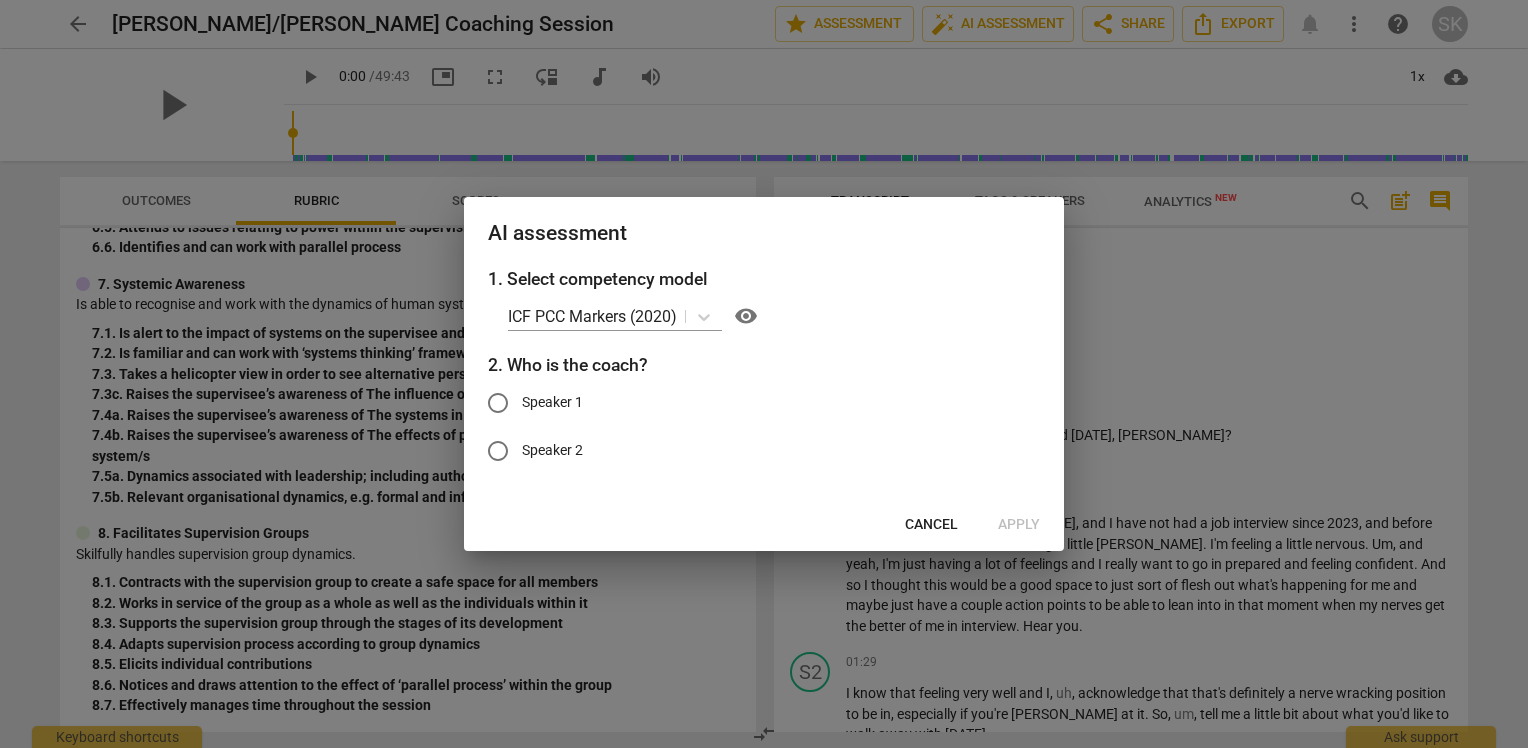 drag, startPoint x: 892, startPoint y: 234, endPoint x: 885, endPoint y: 245, distance: 13.038404 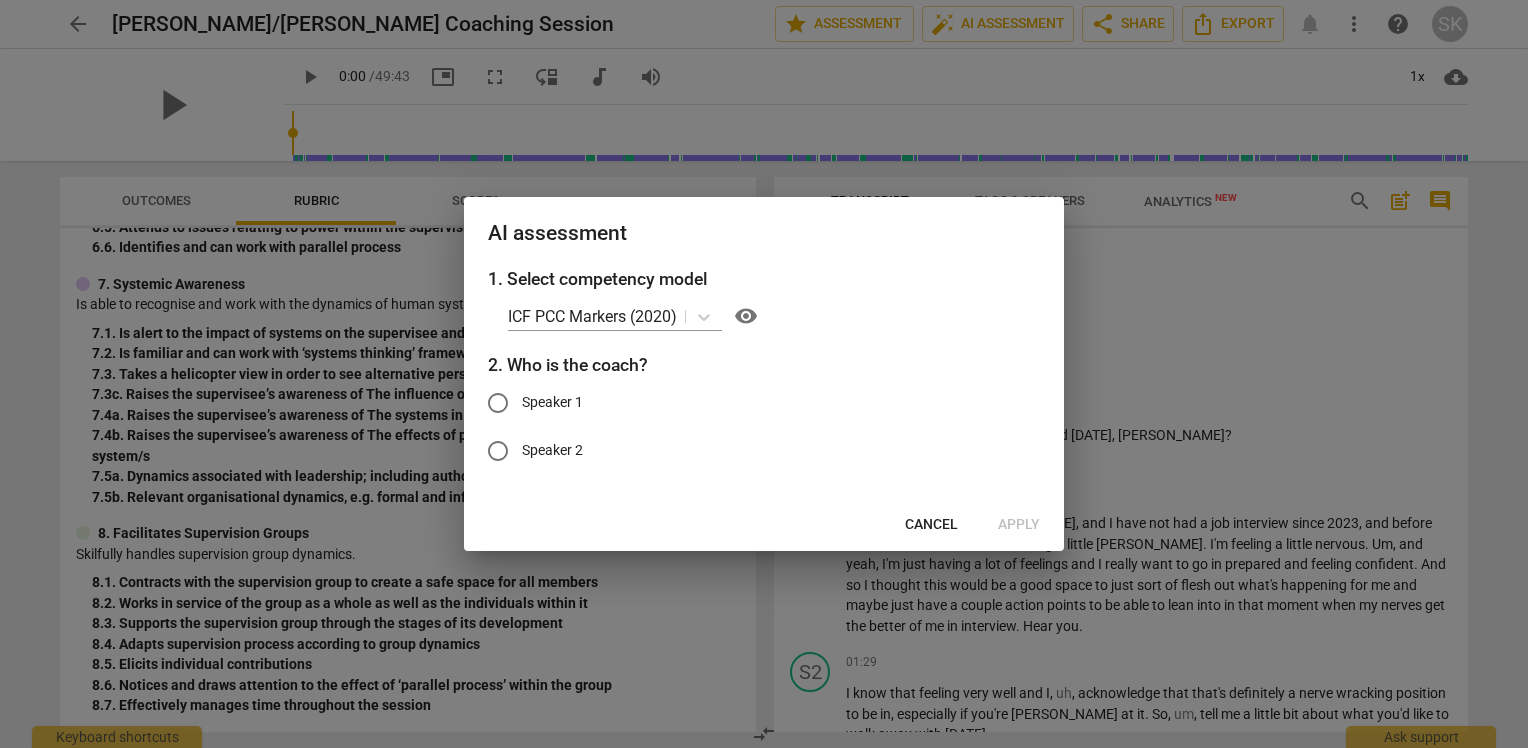 click on "AI assessment" at bounding box center [764, 233] 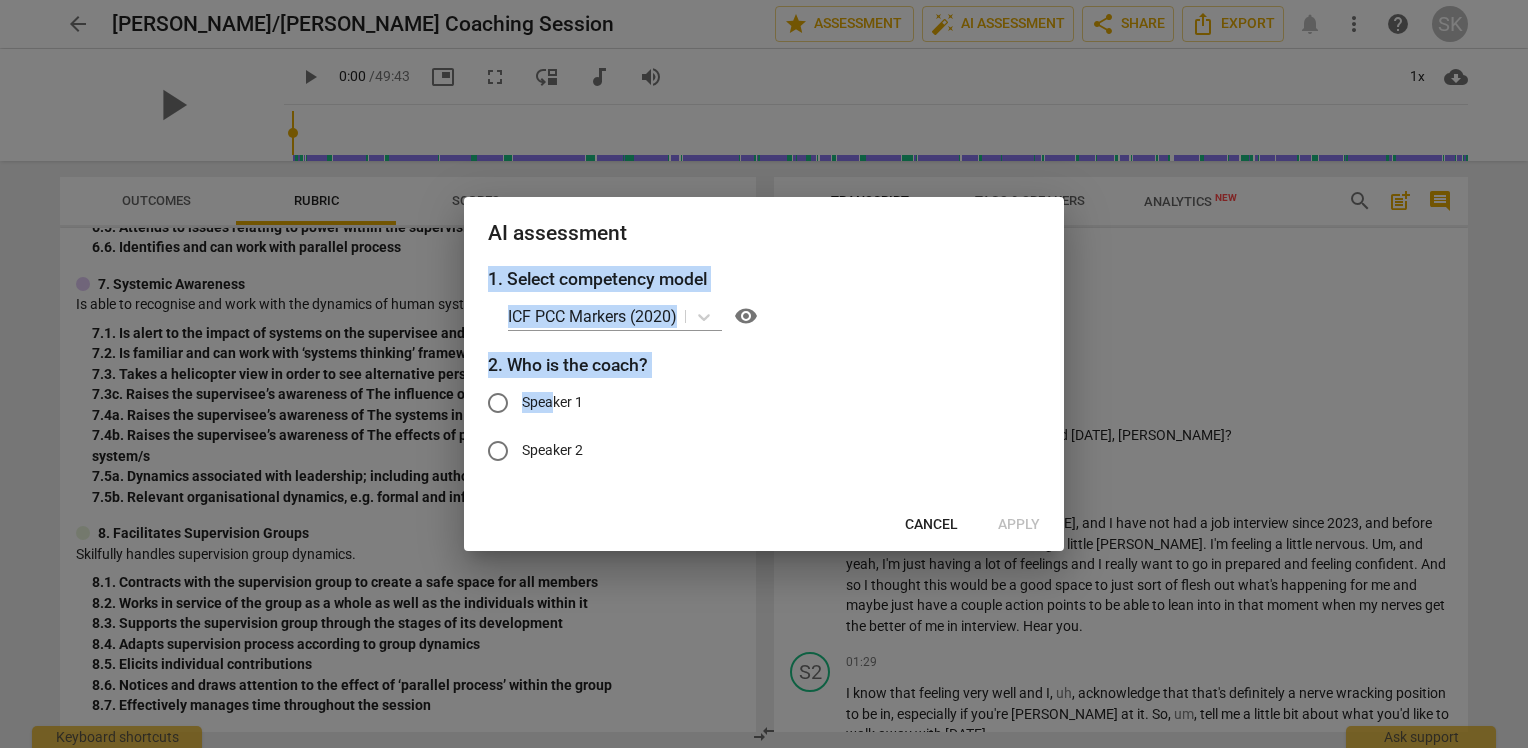 drag, startPoint x: 752, startPoint y: 222, endPoint x: 551, endPoint y: 393, distance: 263.8977 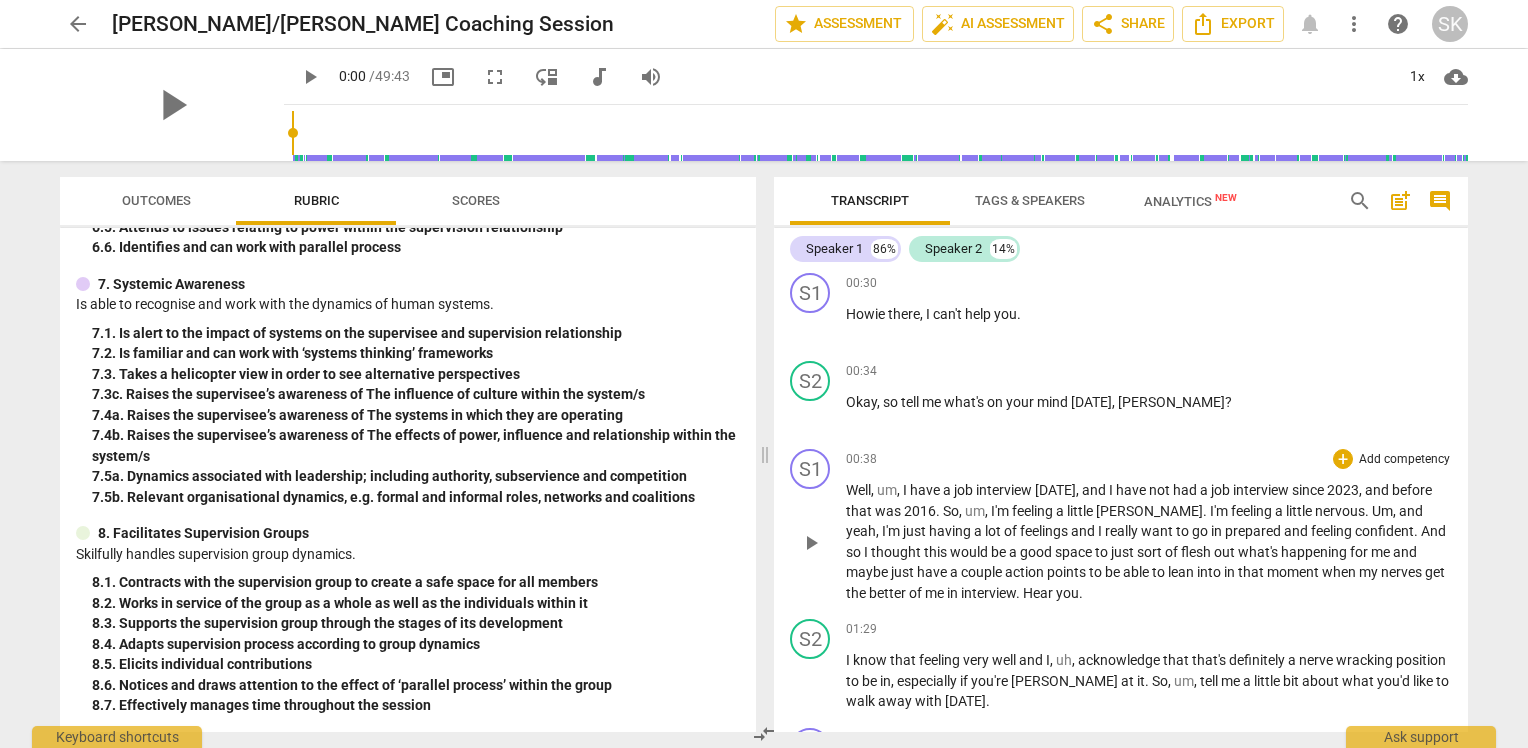 scroll, scrollTop: 500, scrollLeft: 0, axis: vertical 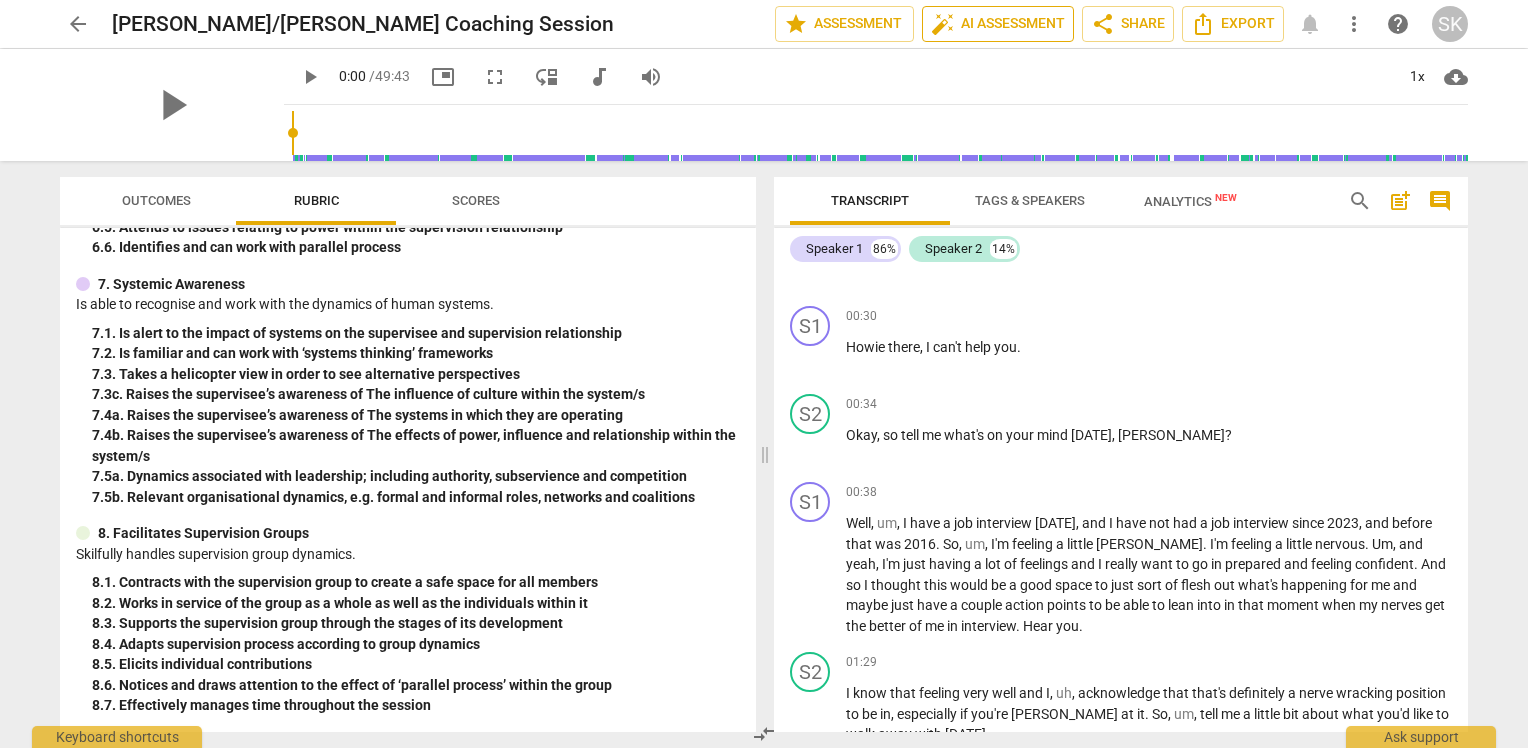 click on "auto_fix_high    AI Assessment" at bounding box center (998, 24) 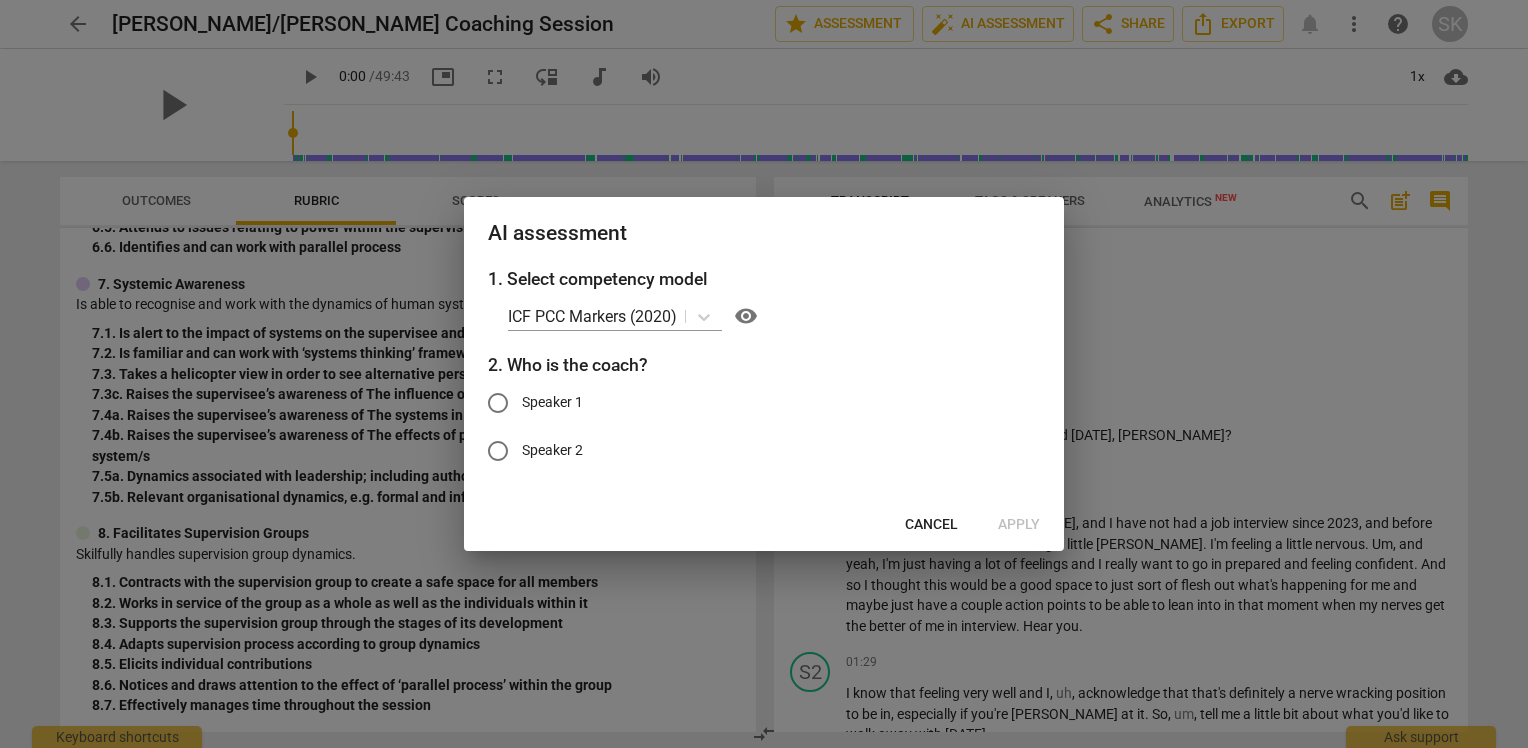 click on "Speaker 2" at bounding box center (552, 450) 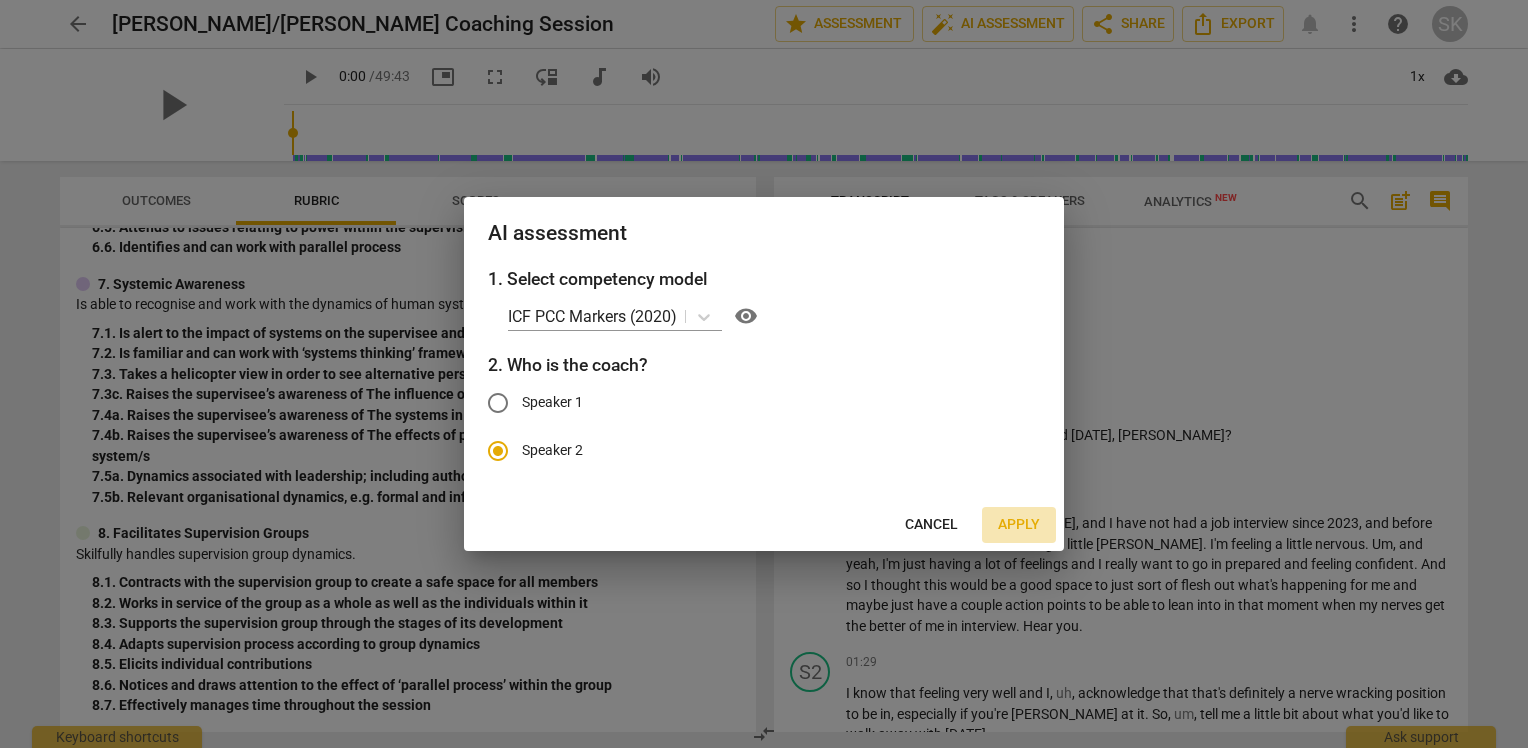 click on "Apply" at bounding box center [1019, 525] 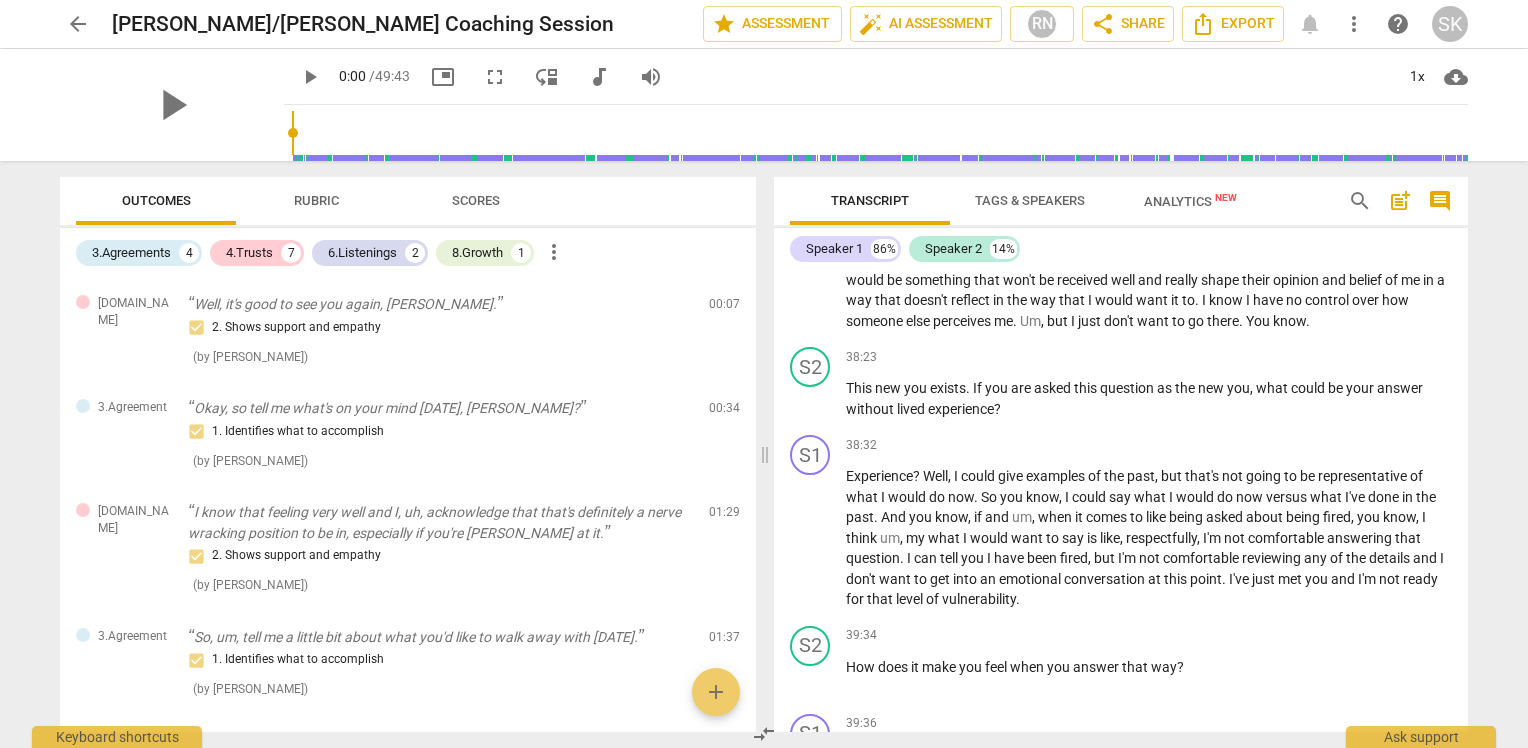 scroll, scrollTop: 11402, scrollLeft: 0, axis: vertical 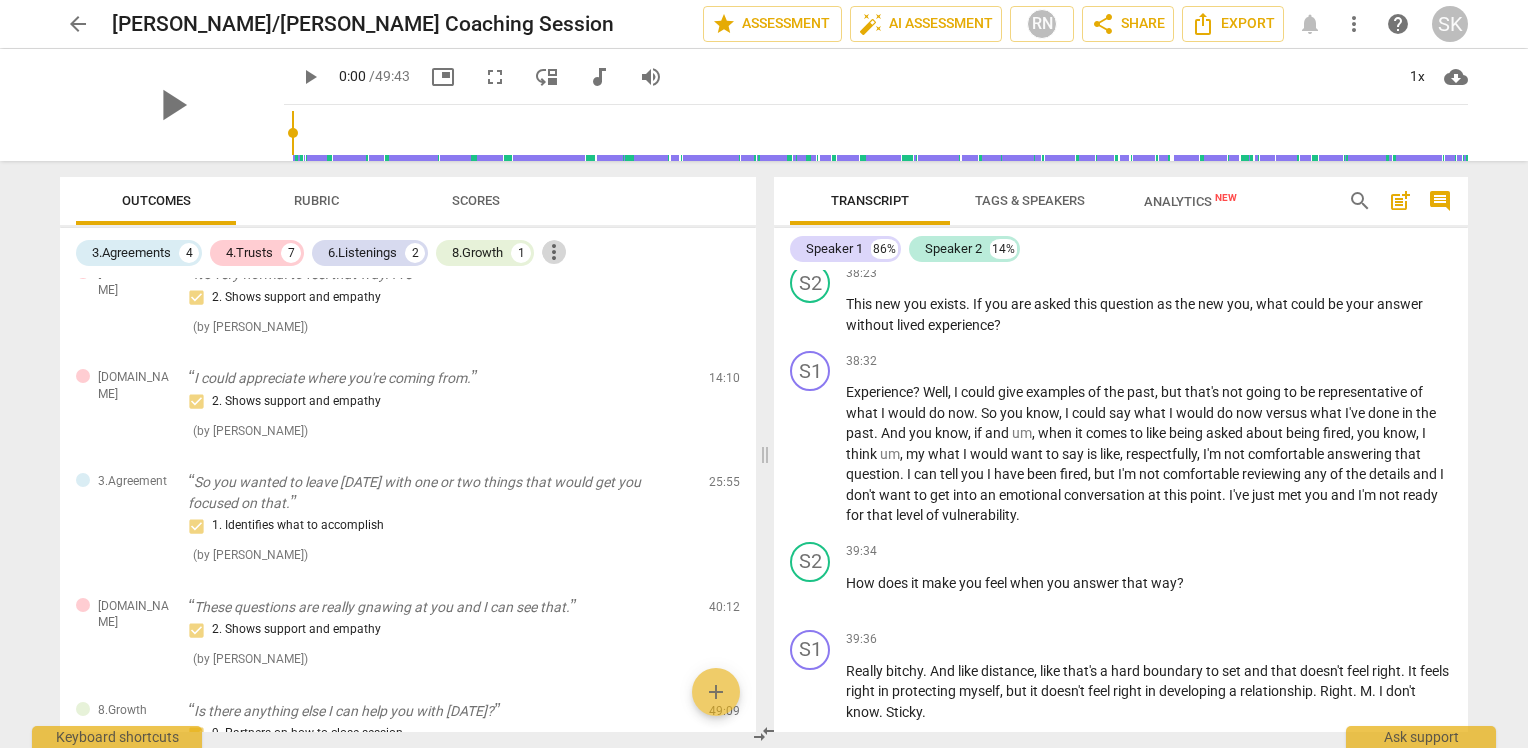 click on "more_vert" at bounding box center [554, 252] 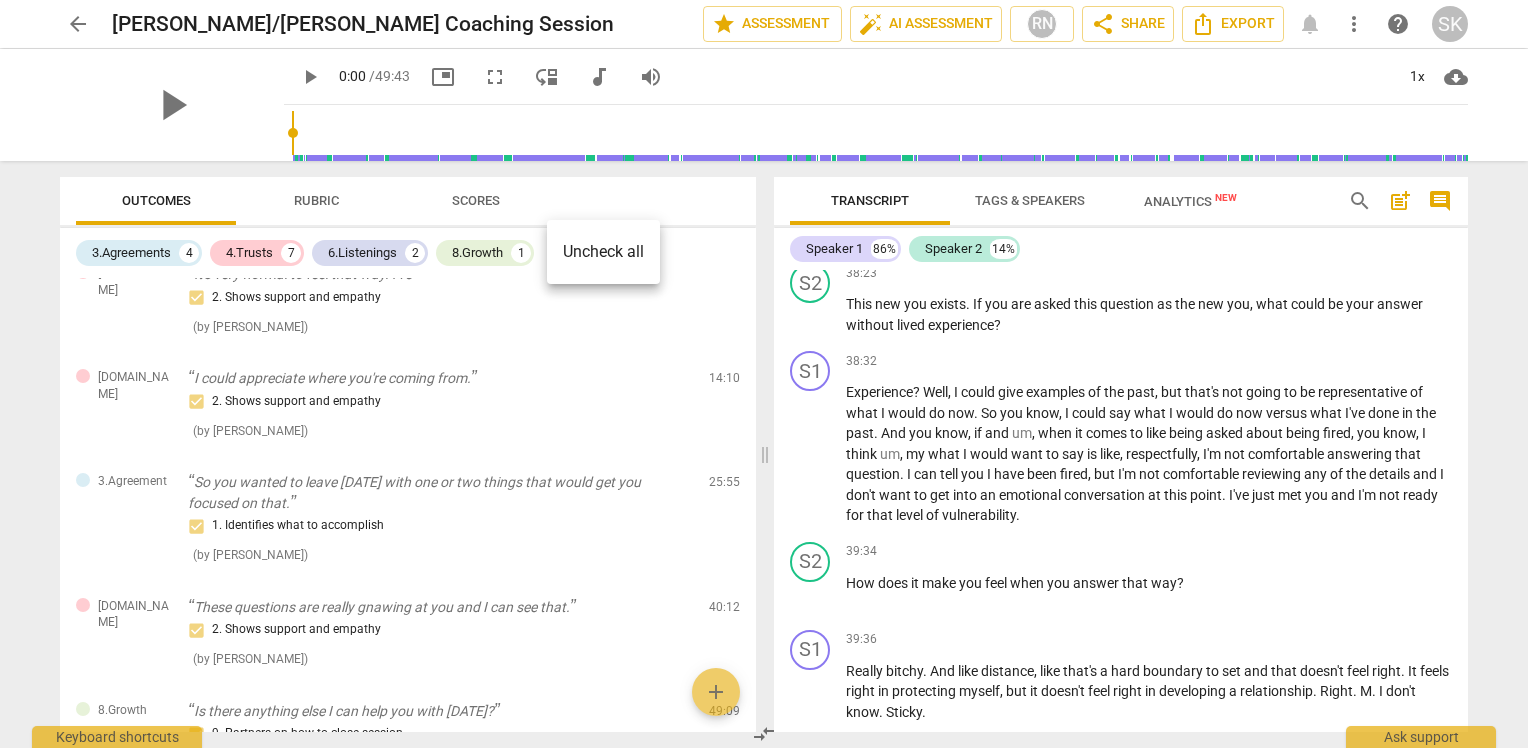 click at bounding box center (764, 374) 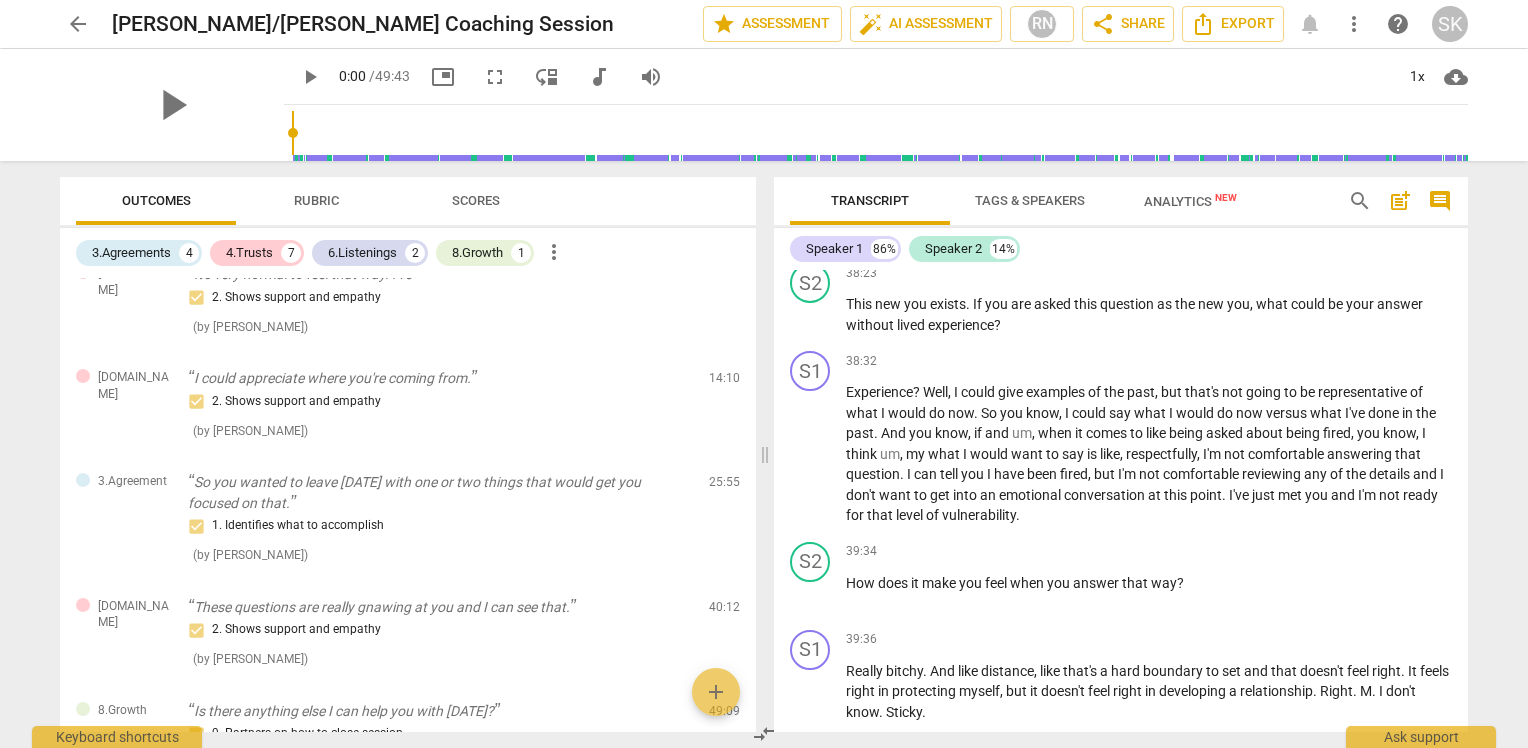 click on "Rubric" at bounding box center (316, 200) 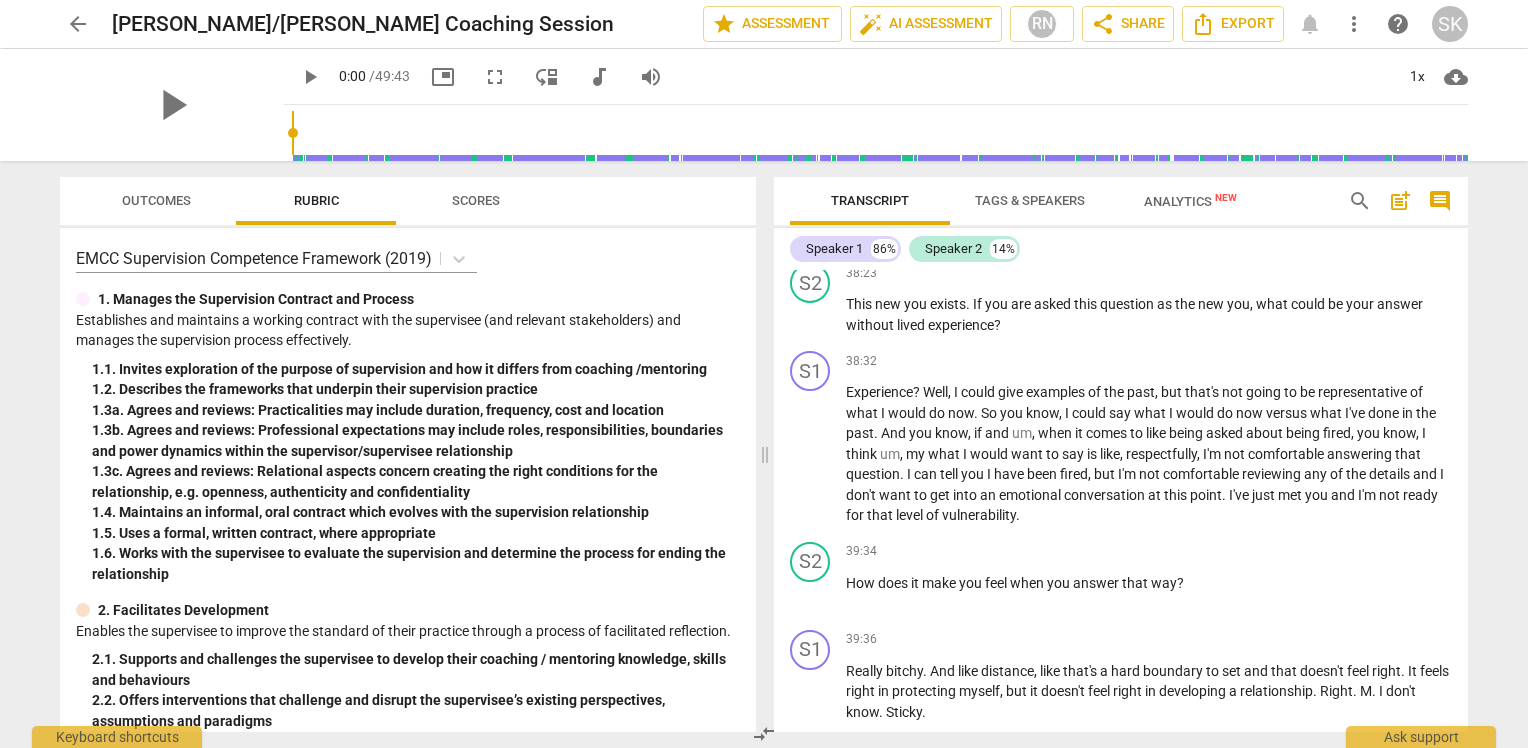 click on "Outcomes" at bounding box center (156, 201) 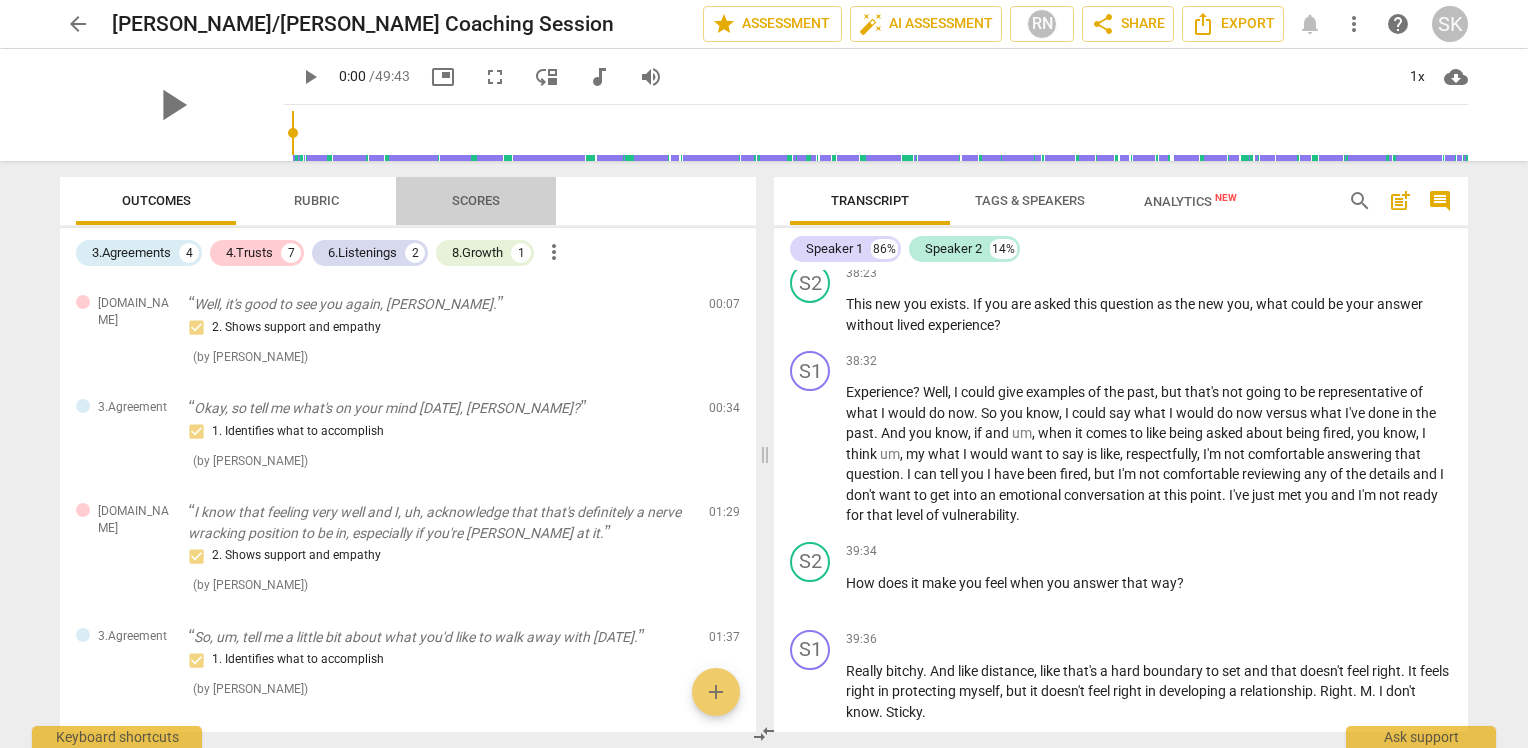 click on "Scores" at bounding box center [476, 200] 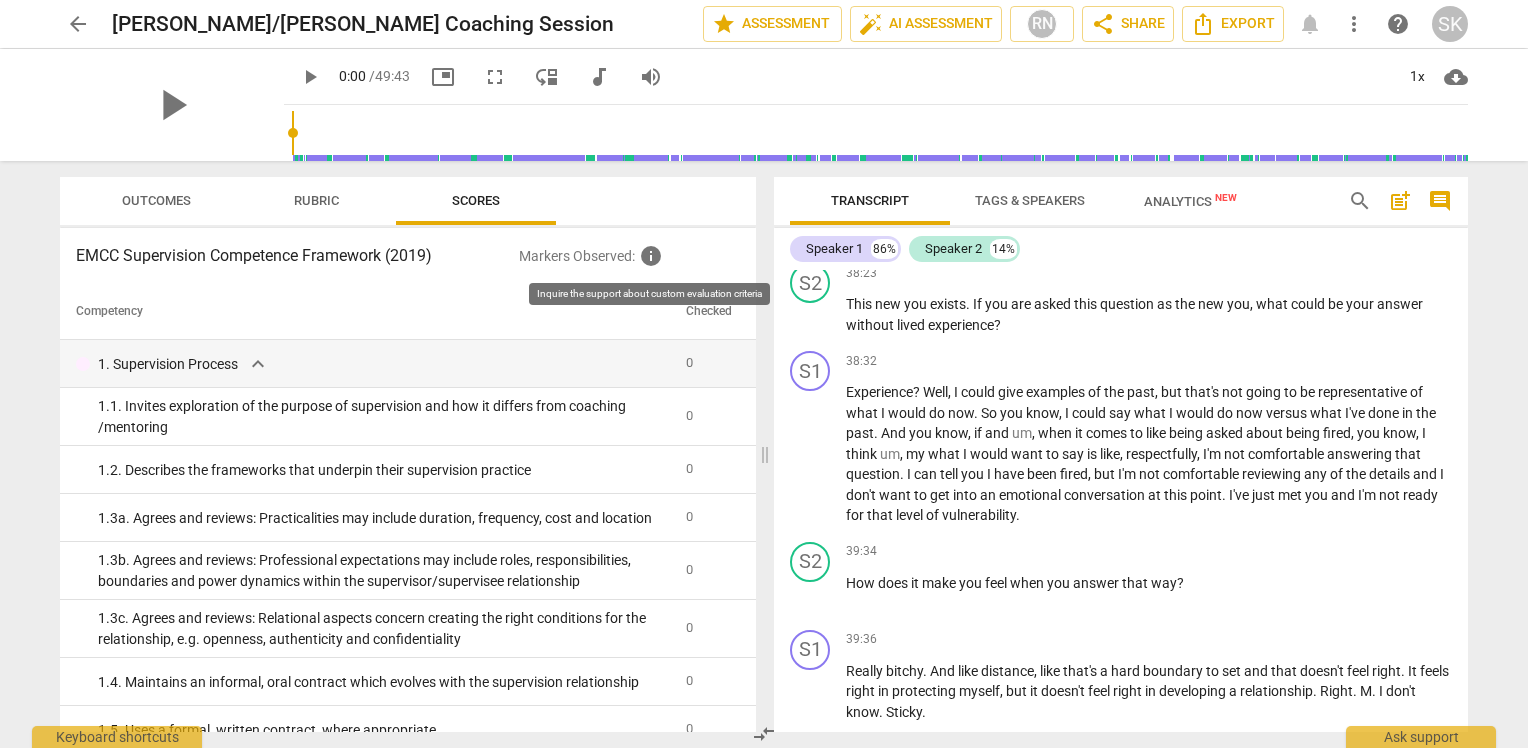 click on "info" at bounding box center [651, 256] 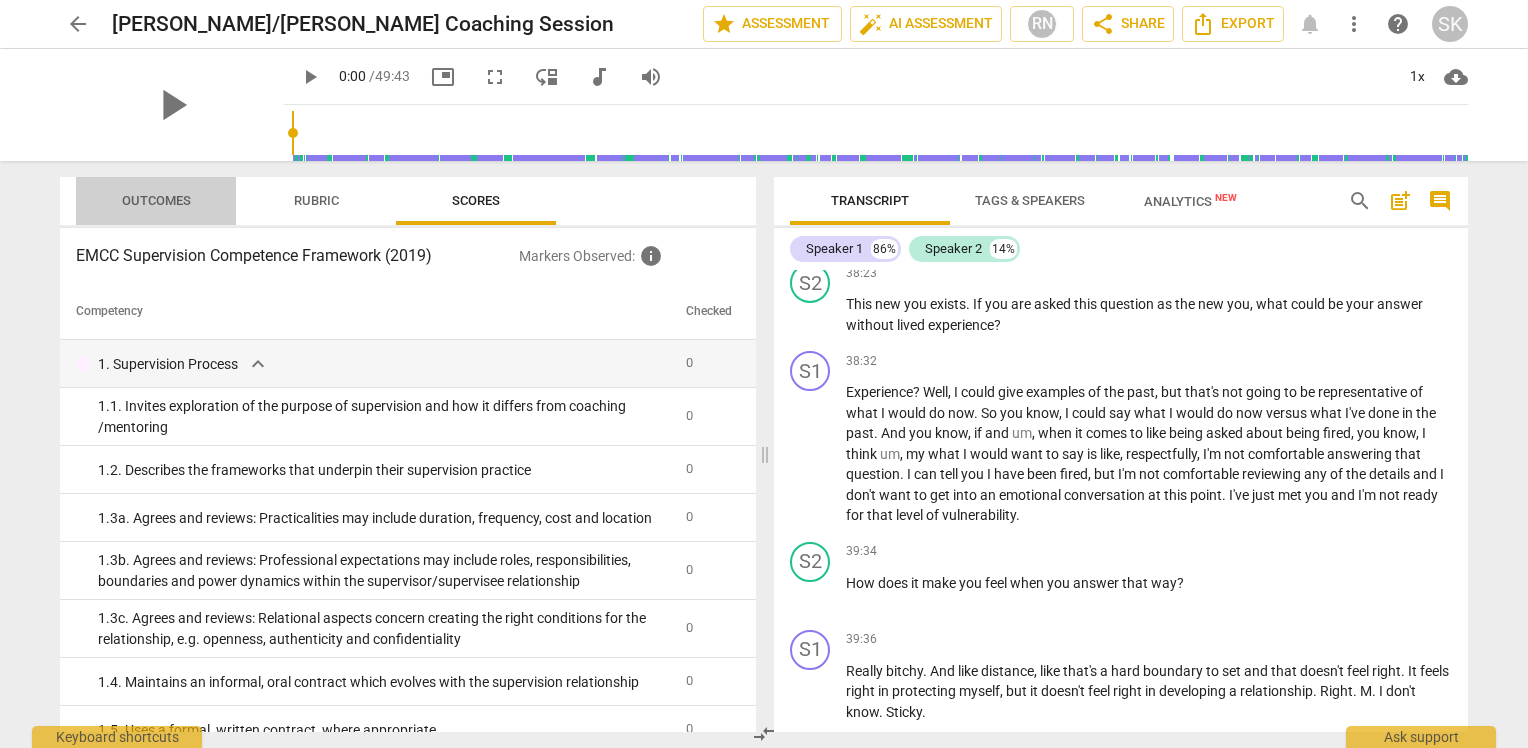 click on "Outcomes" at bounding box center [156, 201] 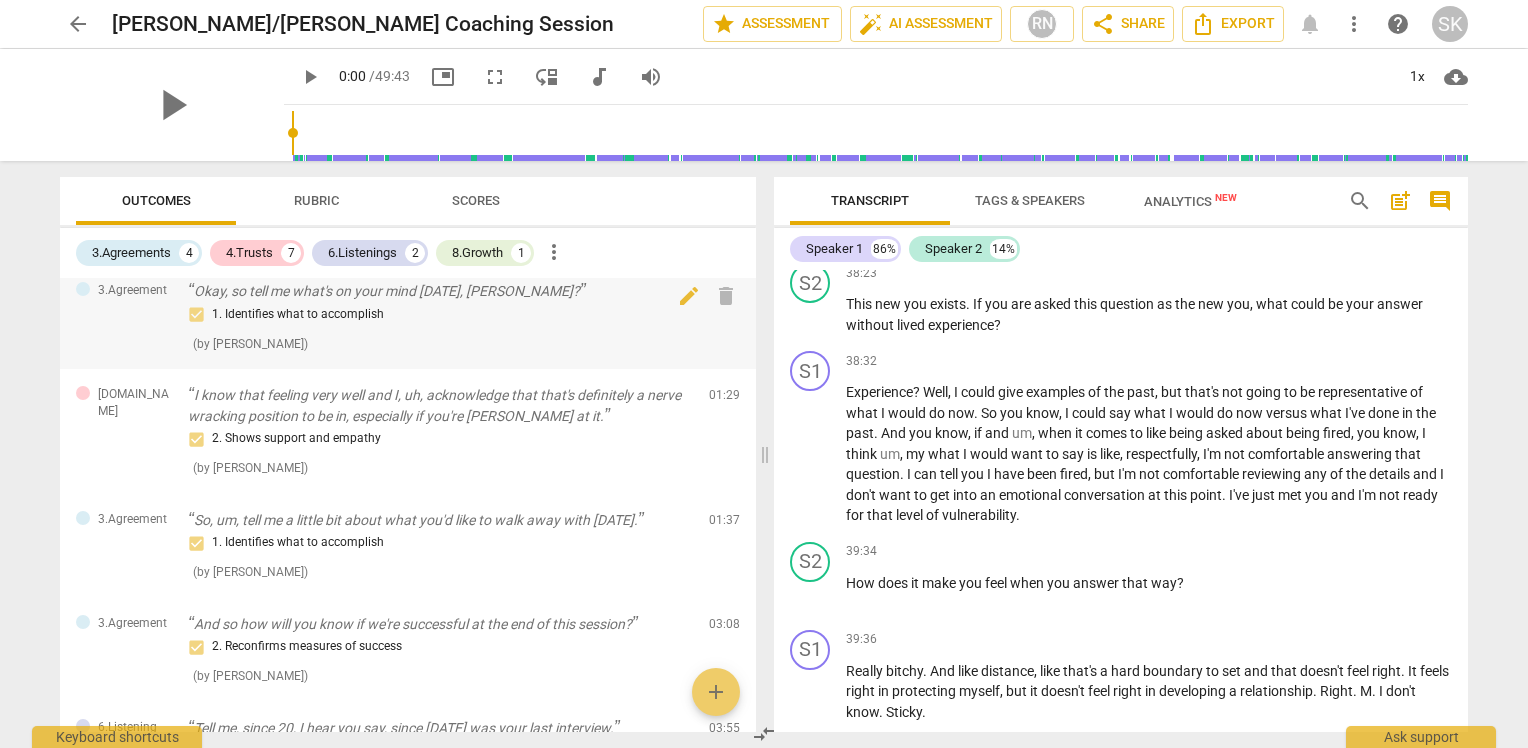 scroll, scrollTop: 0, scrollLeft: 0, axis: both 